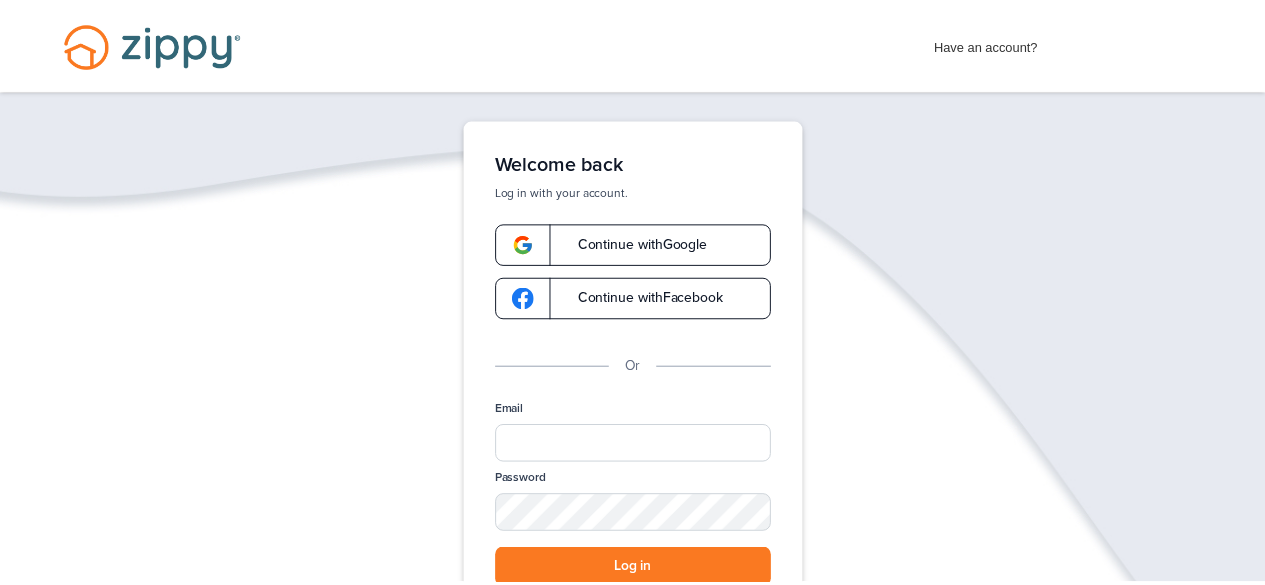 scroll, scrollTop: 0, scrollLeft: 0, axis: both 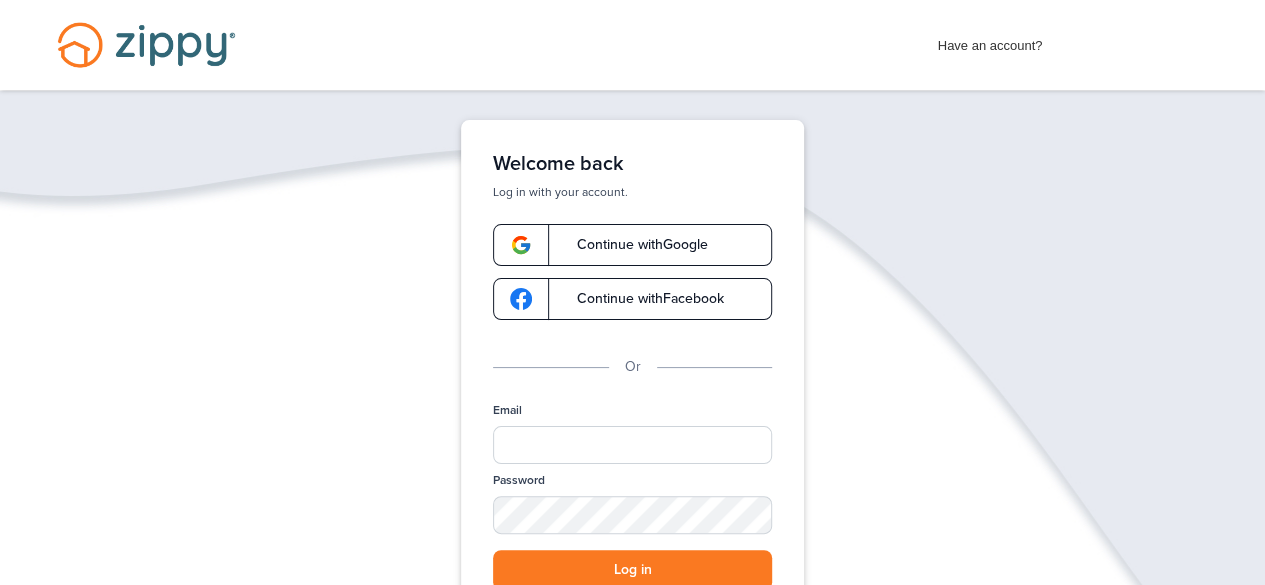 click on "Continue with  Google" at bounding box center (632, 245) 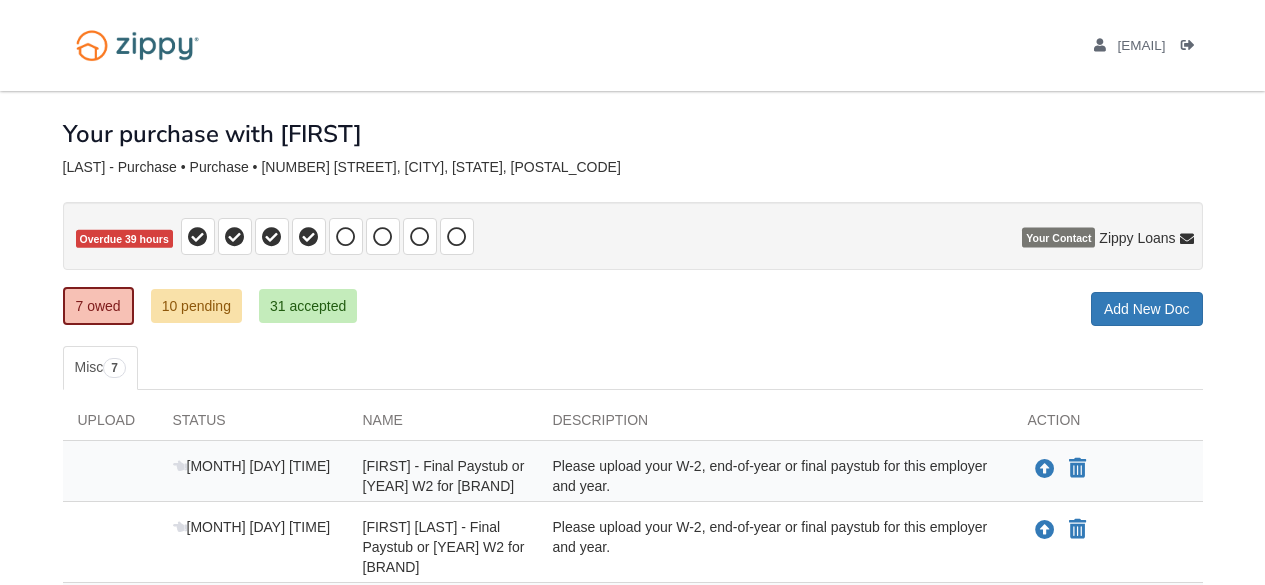 scroll, scrollTop: 0, scrollLeft: 0, axis: both 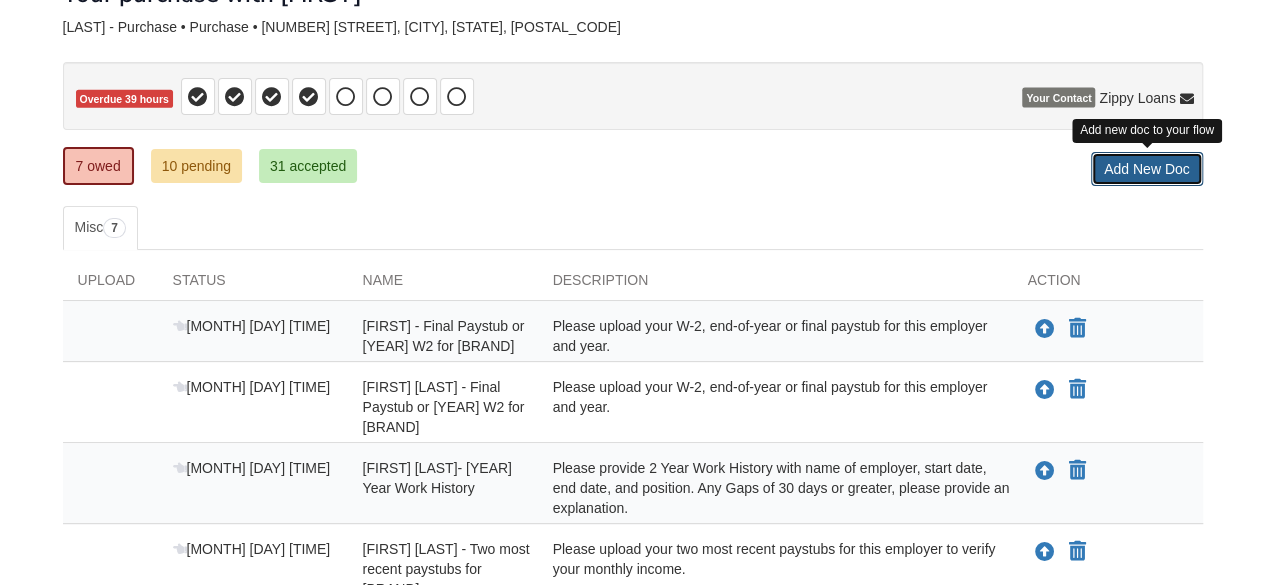 click on "Add New Doc" at bounding box center [1147, 169] 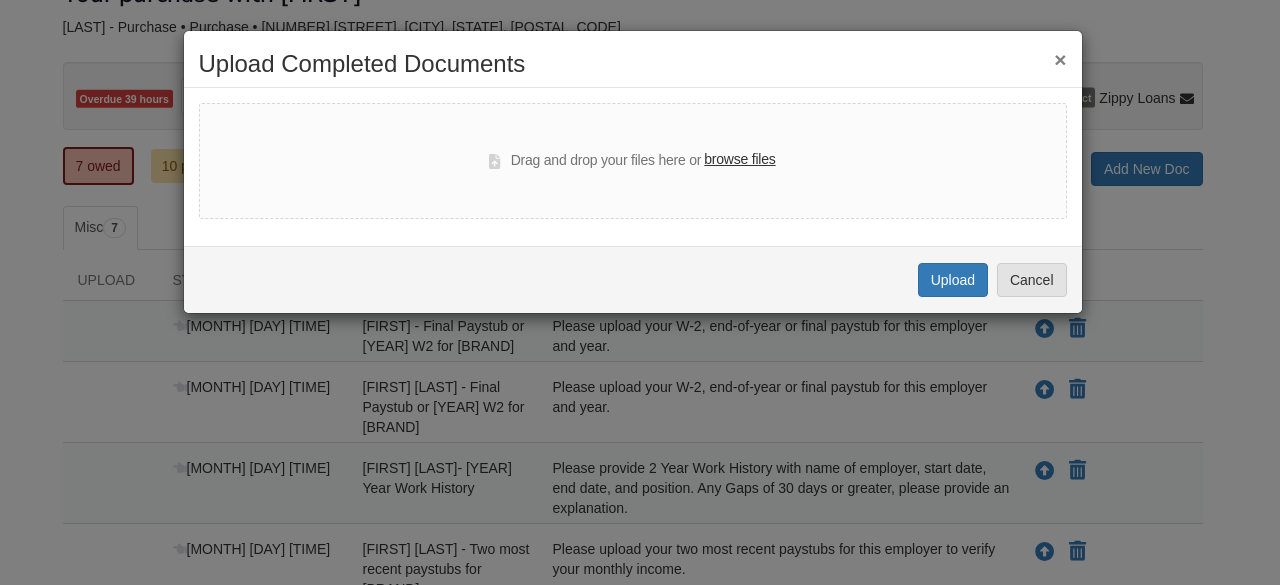click on "browse files" at bounding box center (739, 160) 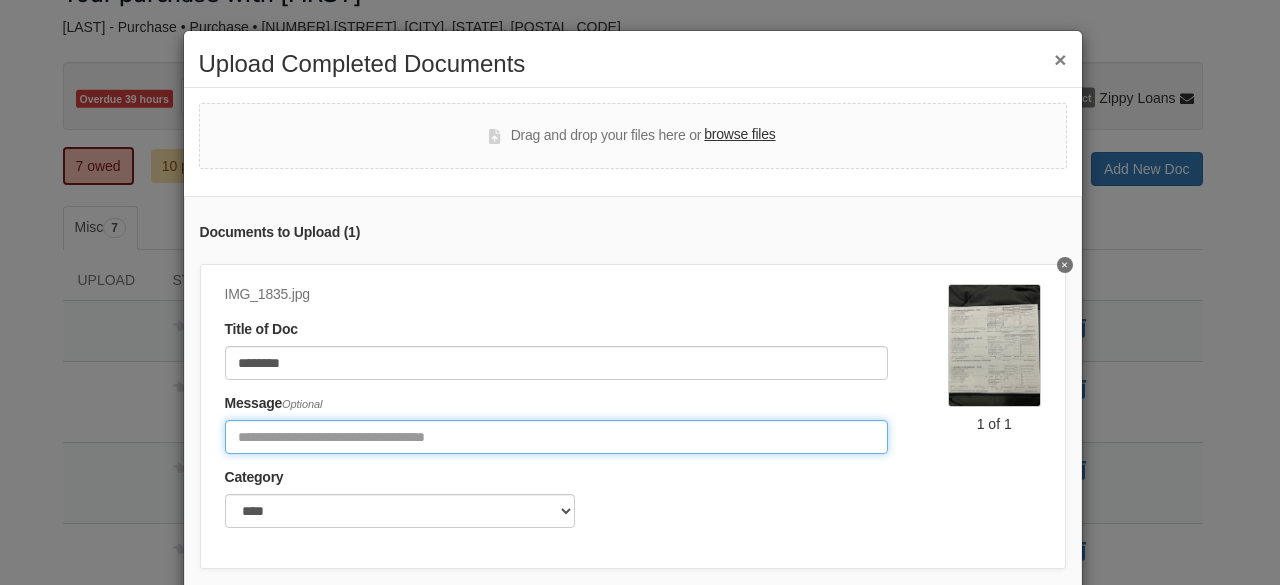 click at bounding box center [556, 437] 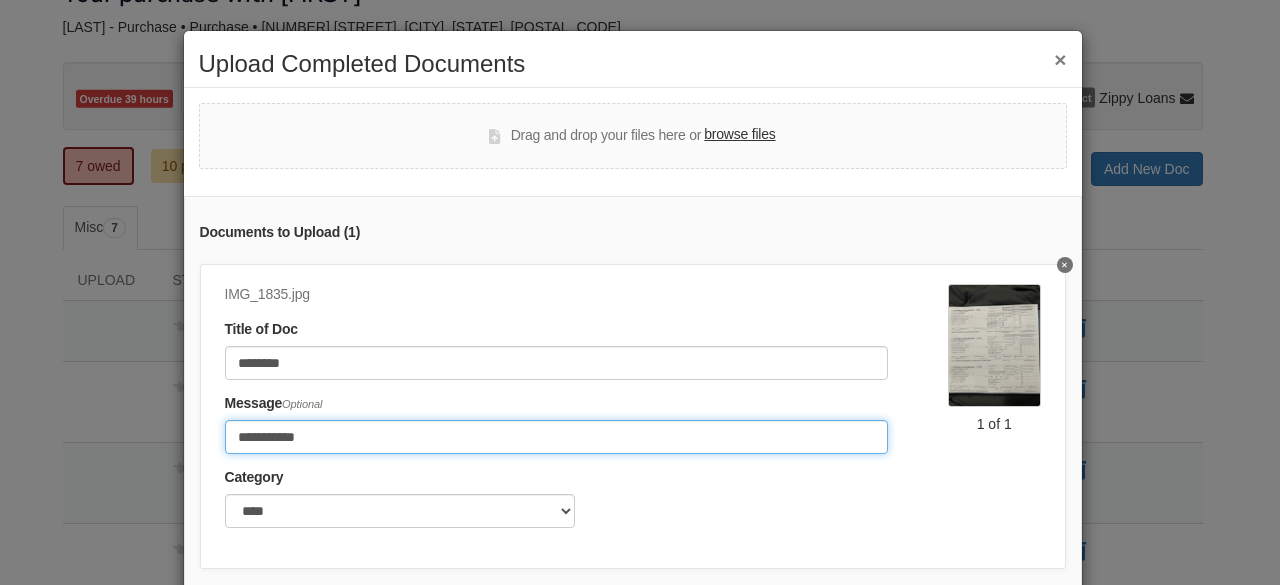 type on "**********" 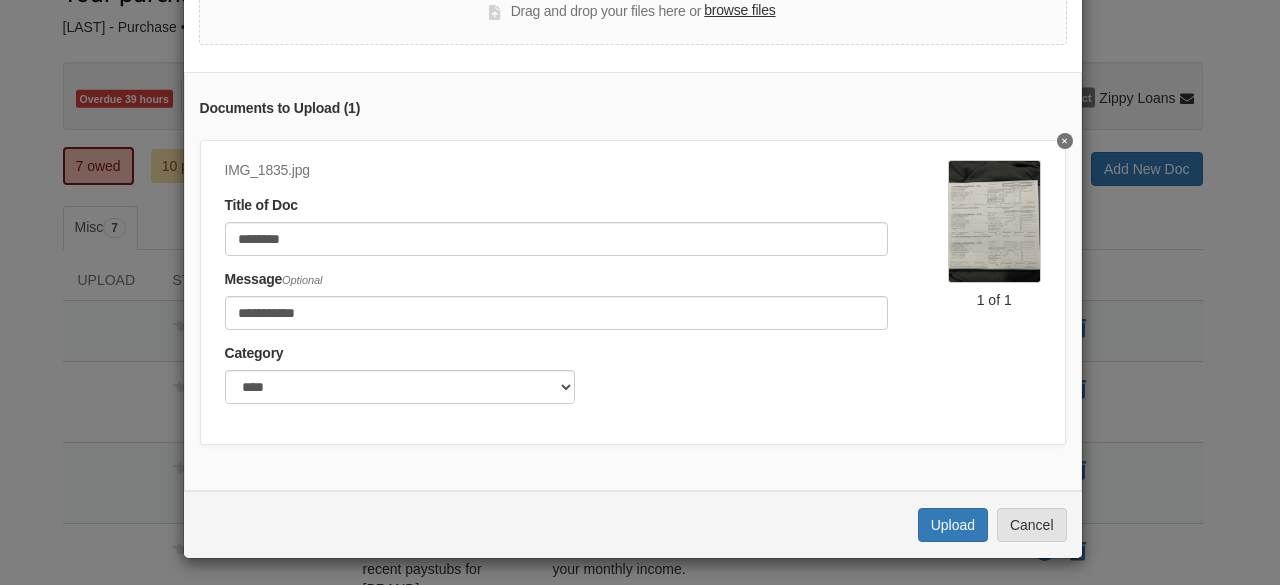 scroll, scrollTop: 140, scrollLeft: 0, axis: vertical 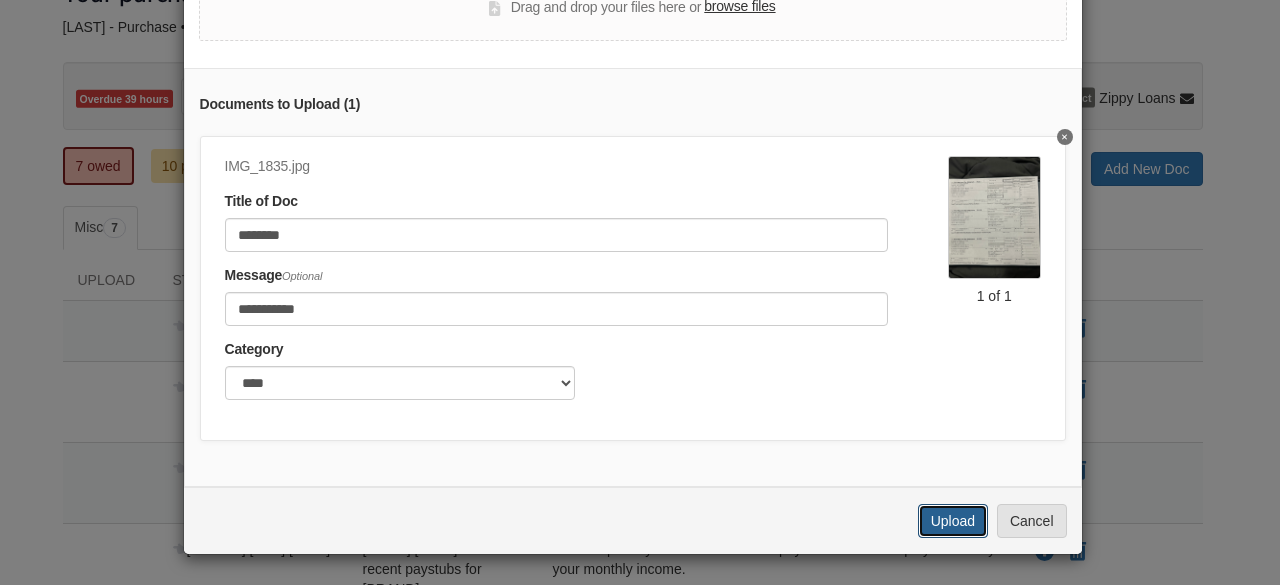 click on "Upload" at bounding box center [953, 521] 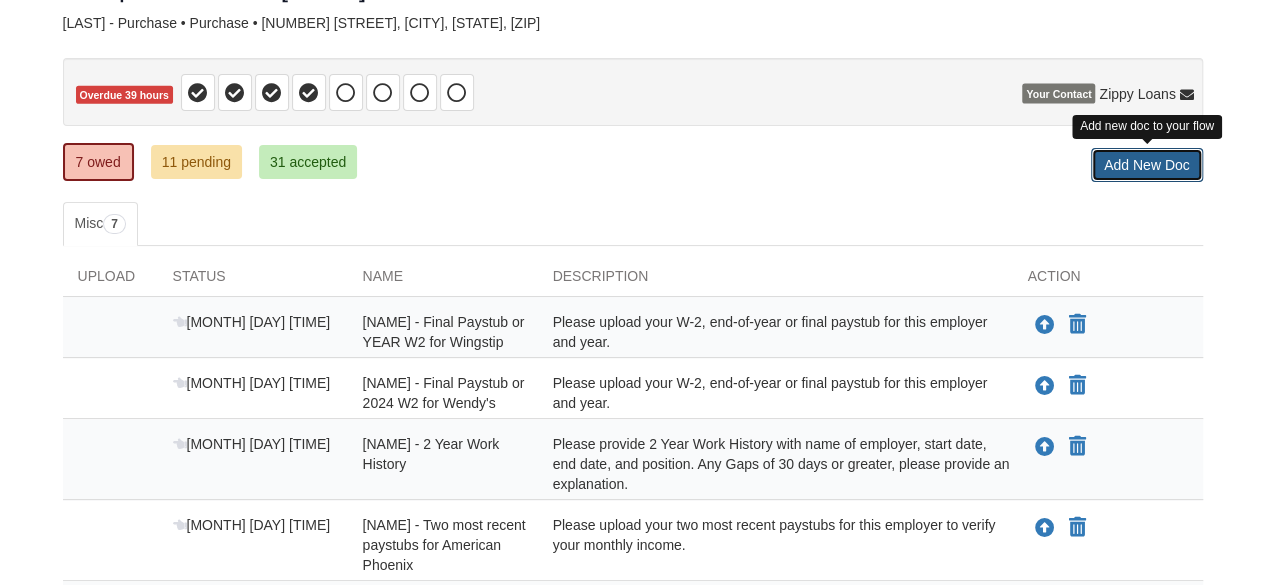 click on "Add New Doc" at bounding box center (1147, 165) 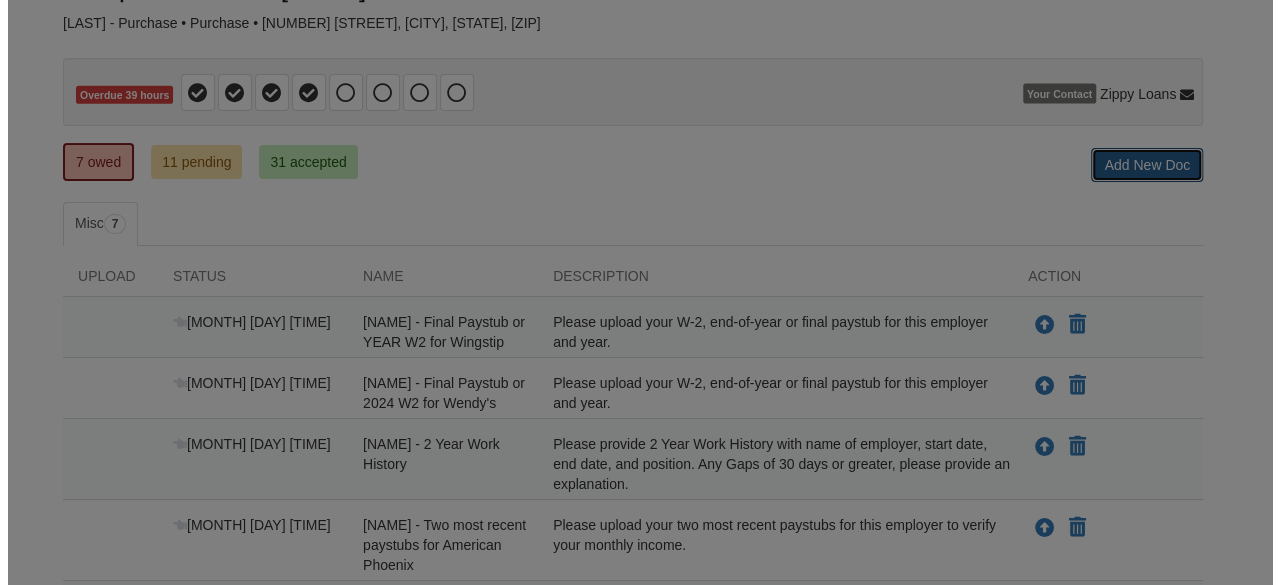 scroll, scrollTop: 144, scrollLeft: 0, axis: vertical 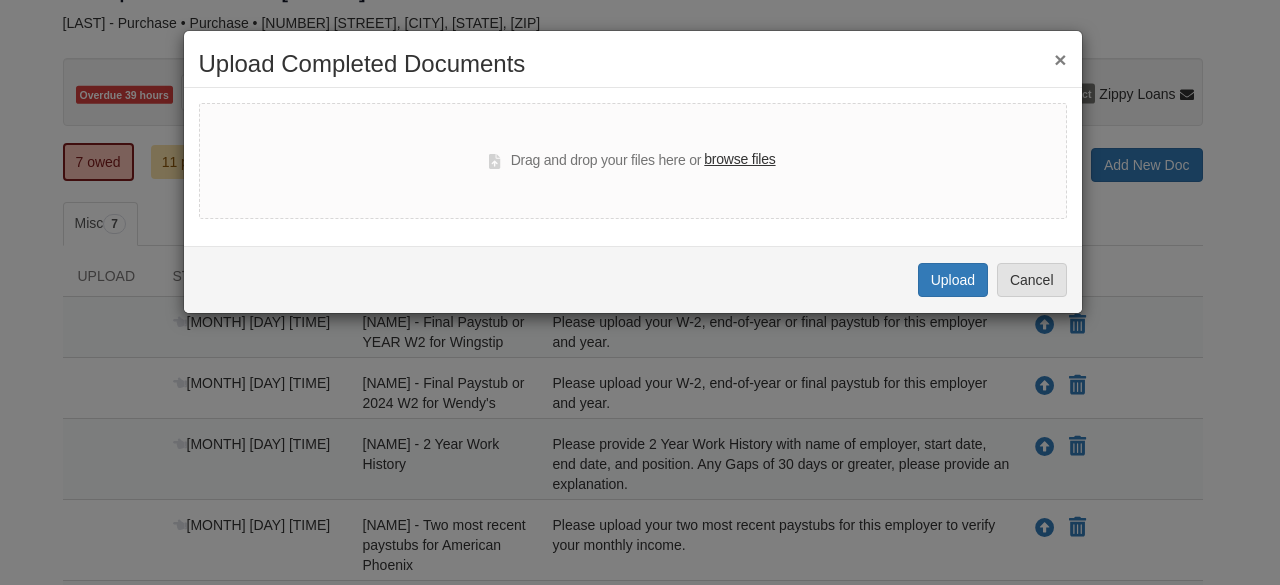 click on "browse files" at bounding box center (739, 160) 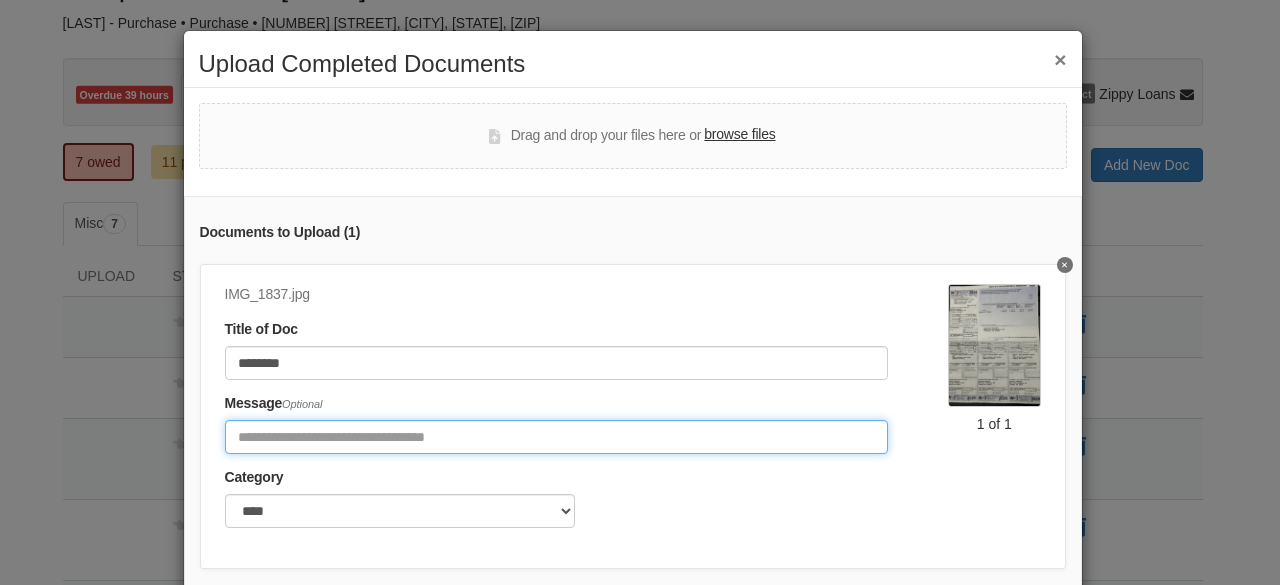 click at bounding box center (556, 437) 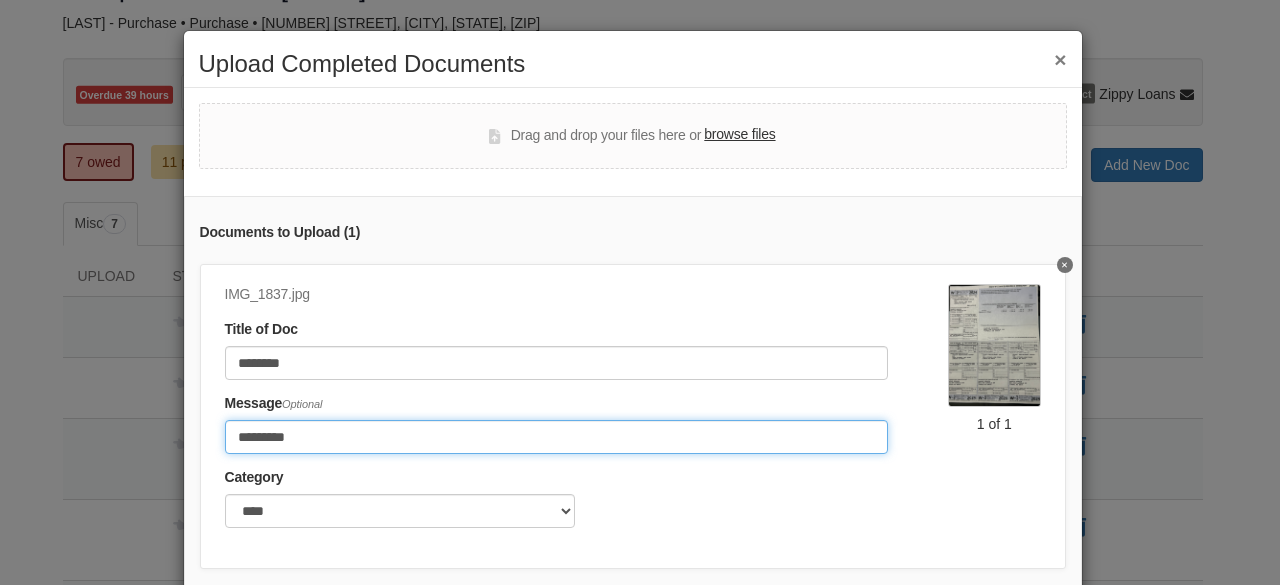 type on "*********" 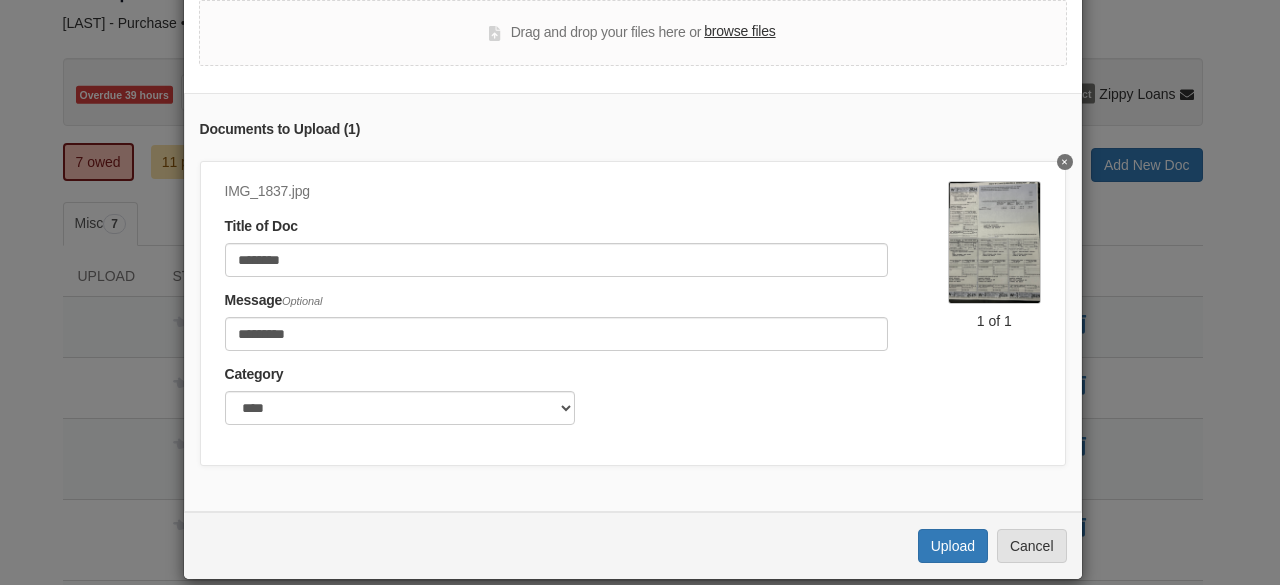 scroll, scrollTop: 106, scrollLeft: 0, axis: vertical 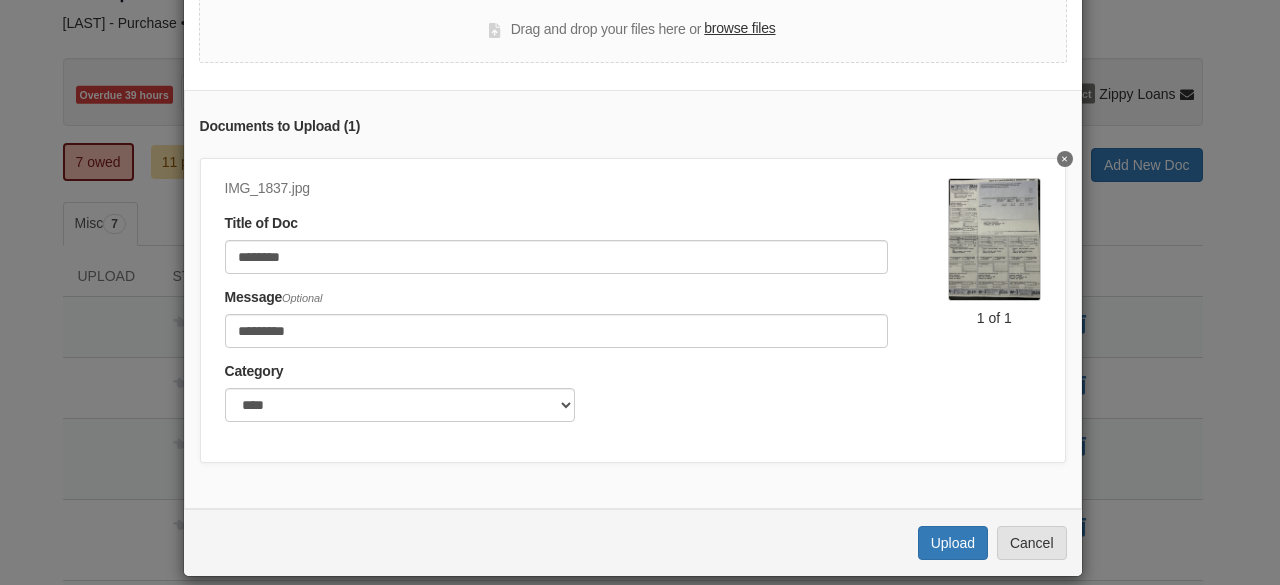 click at bounding box center [994, 239] 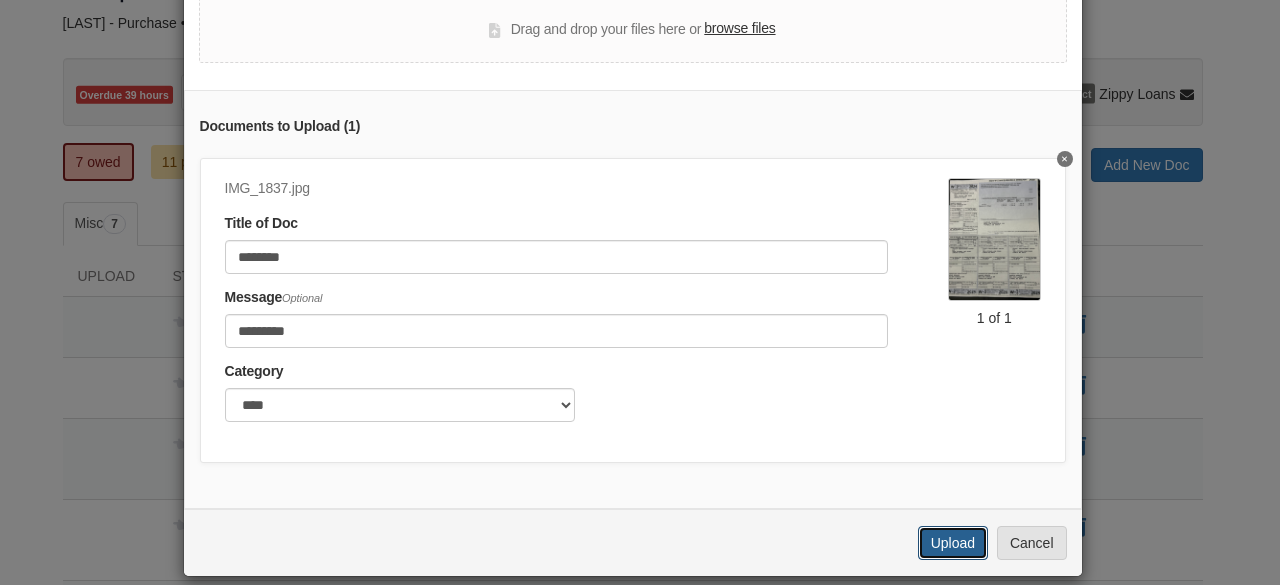 click on "Upload" at bounding box center (953, 543) 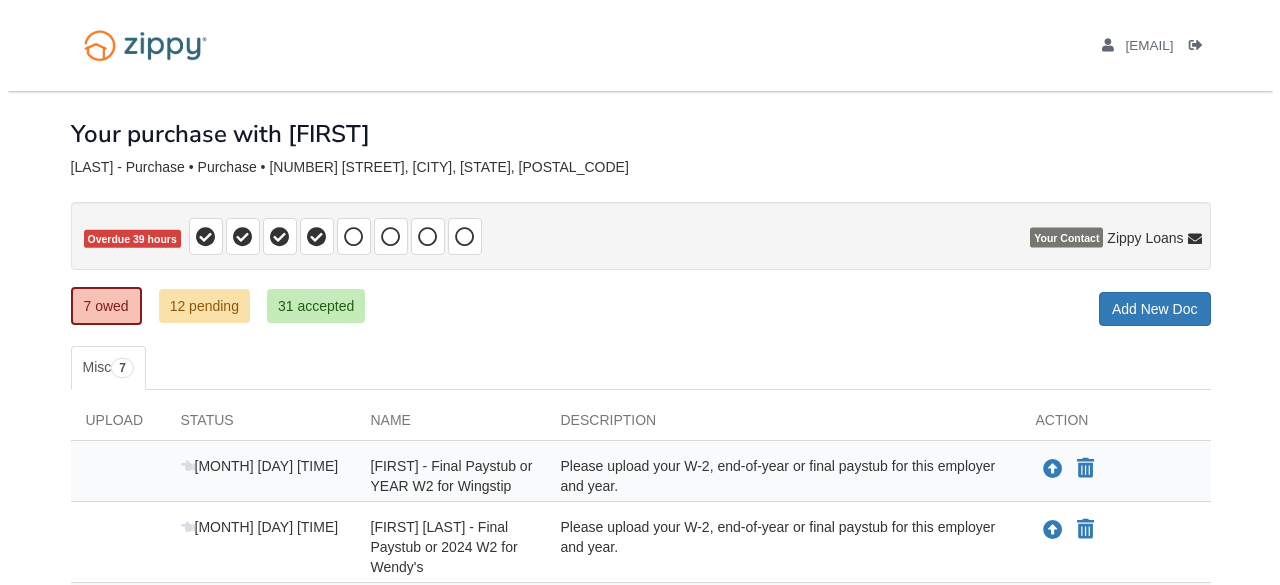 scroll, scrollTop: 147, scrollLeft: 0, axis: vertical 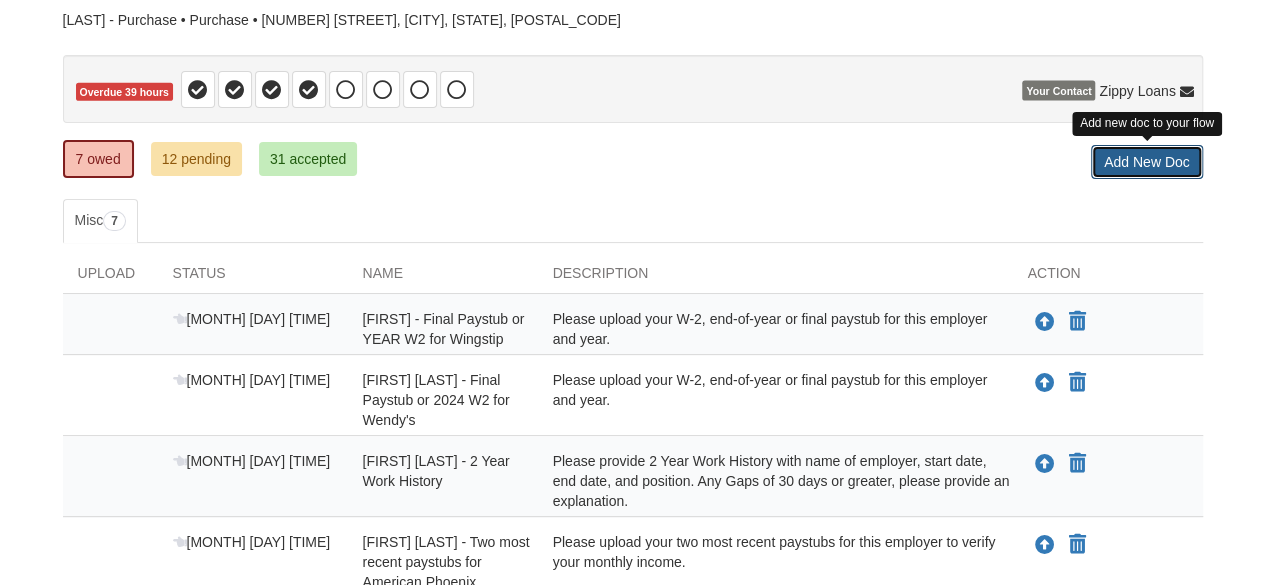 click on "Add New Doc" at bounding box center [1147, 162] 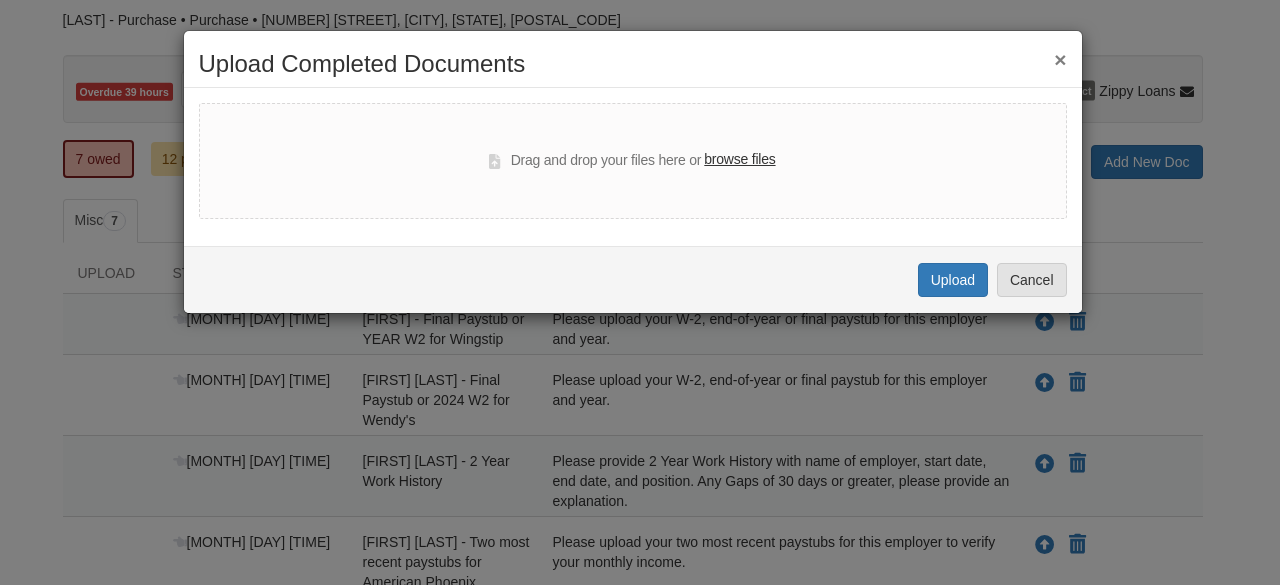 click on "browse files" at bounding box center (739, 160) 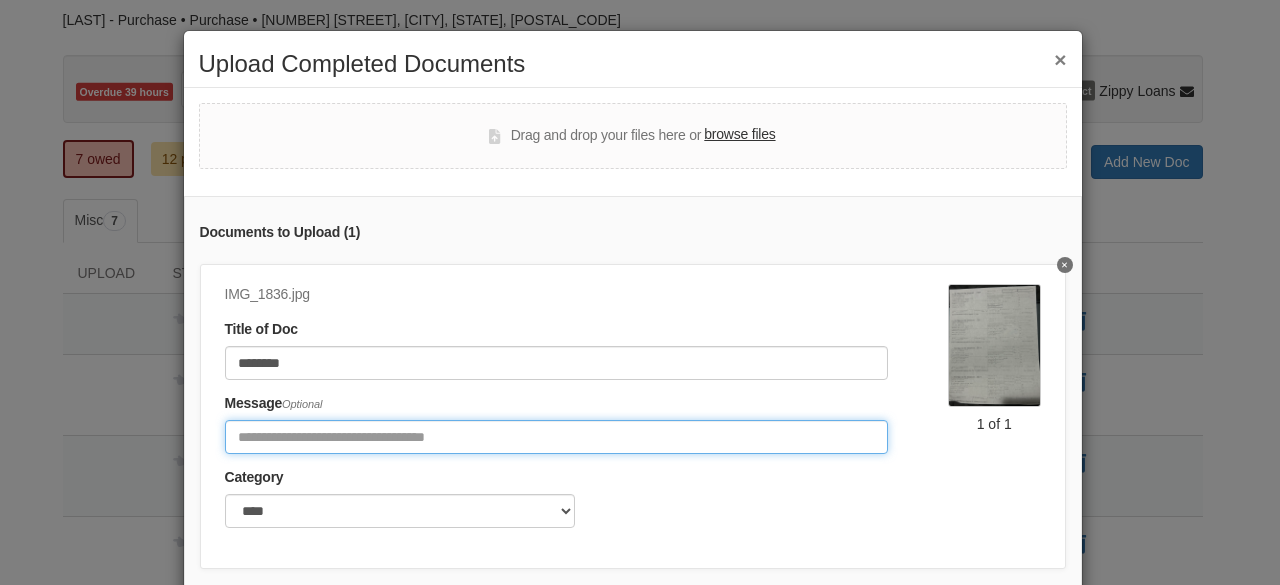 click at bounding box center (556, 437) 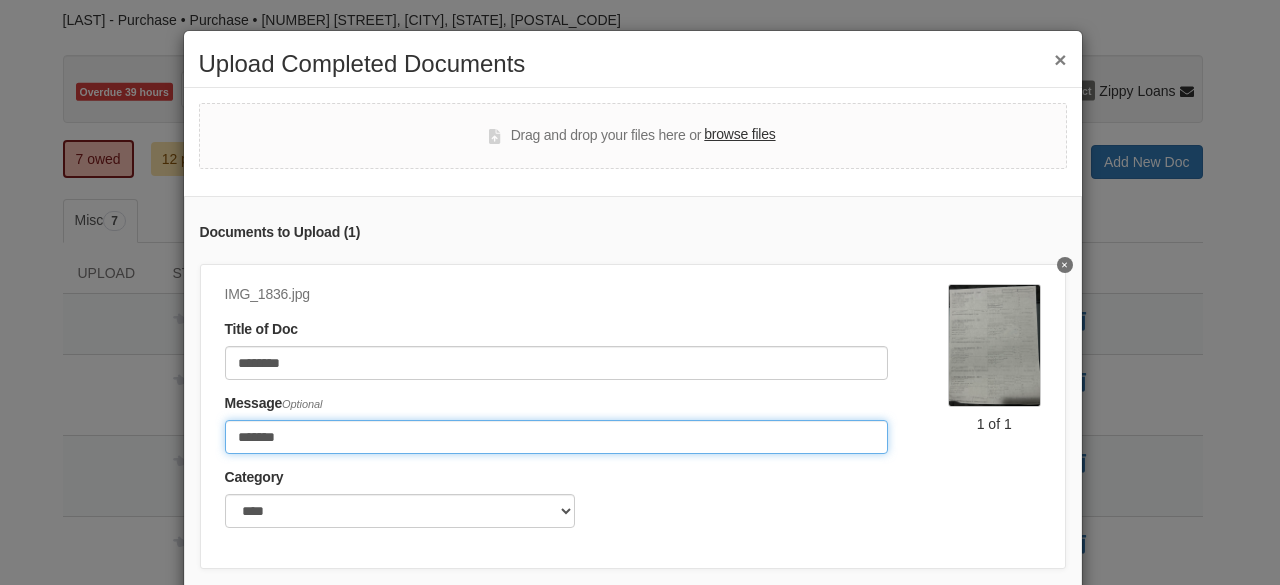 type on "**********" 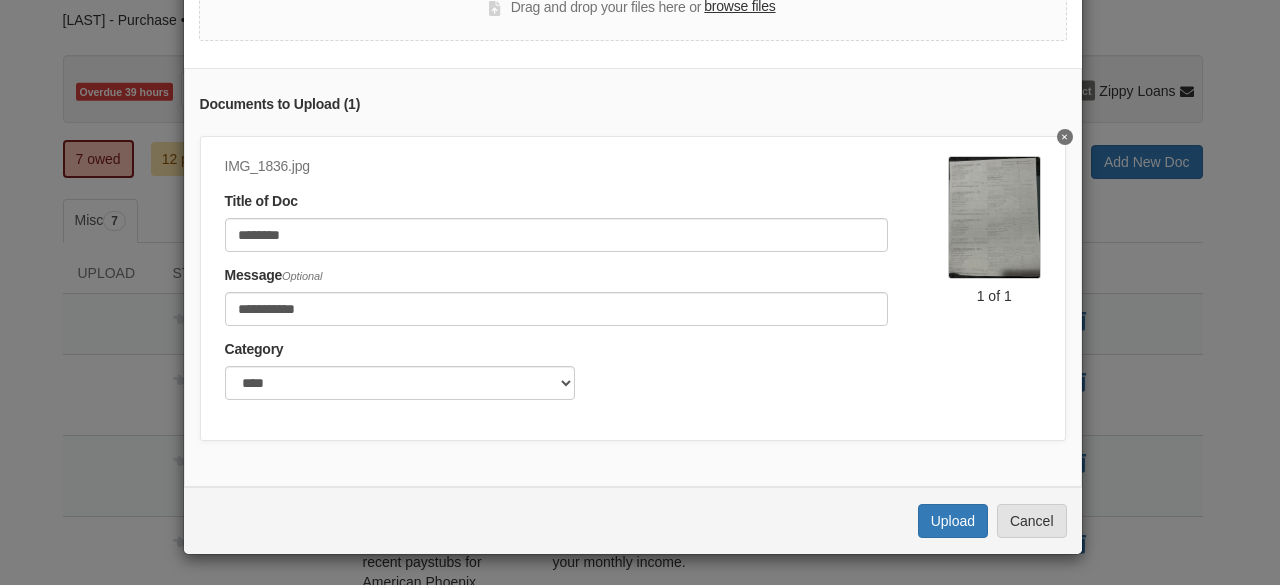 scroll, scrollTop: 140, scrollLeft: 0, axis: vertical 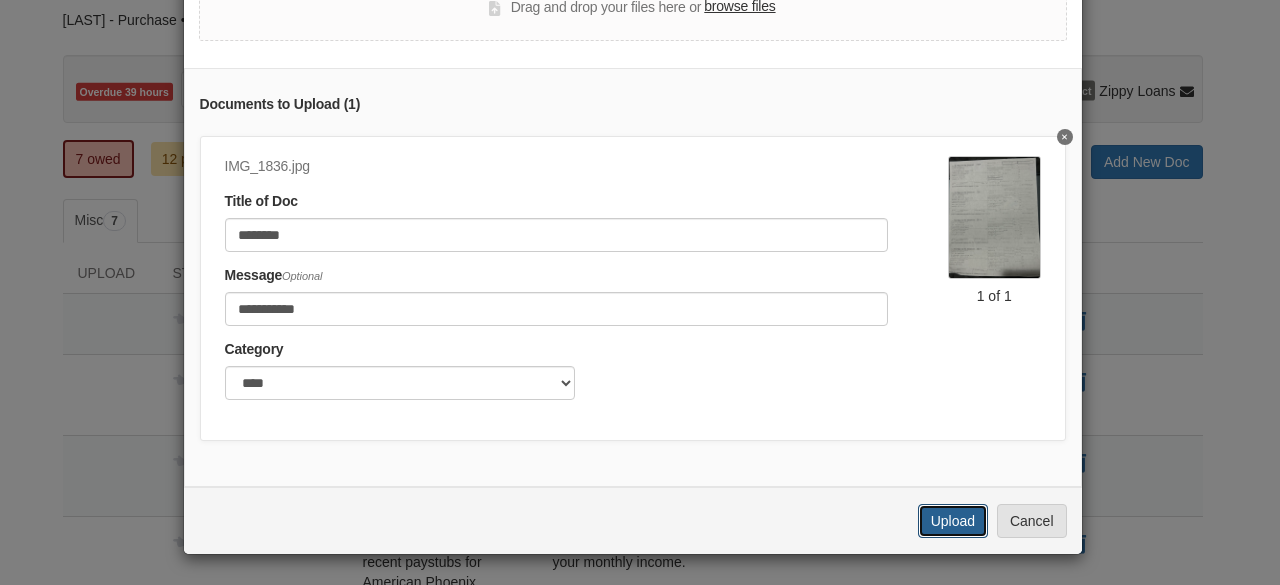 click on "Upload" at bounding box center [953, 521] 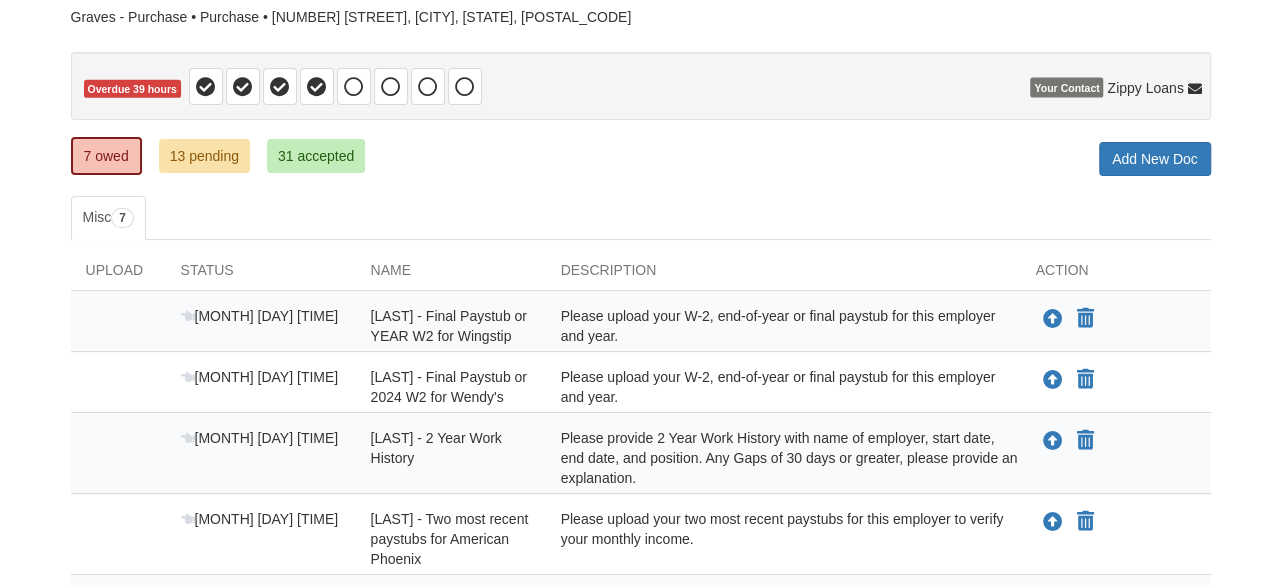 scroll, scrollTop: 150, scrollLeft: 0, axis: vertical 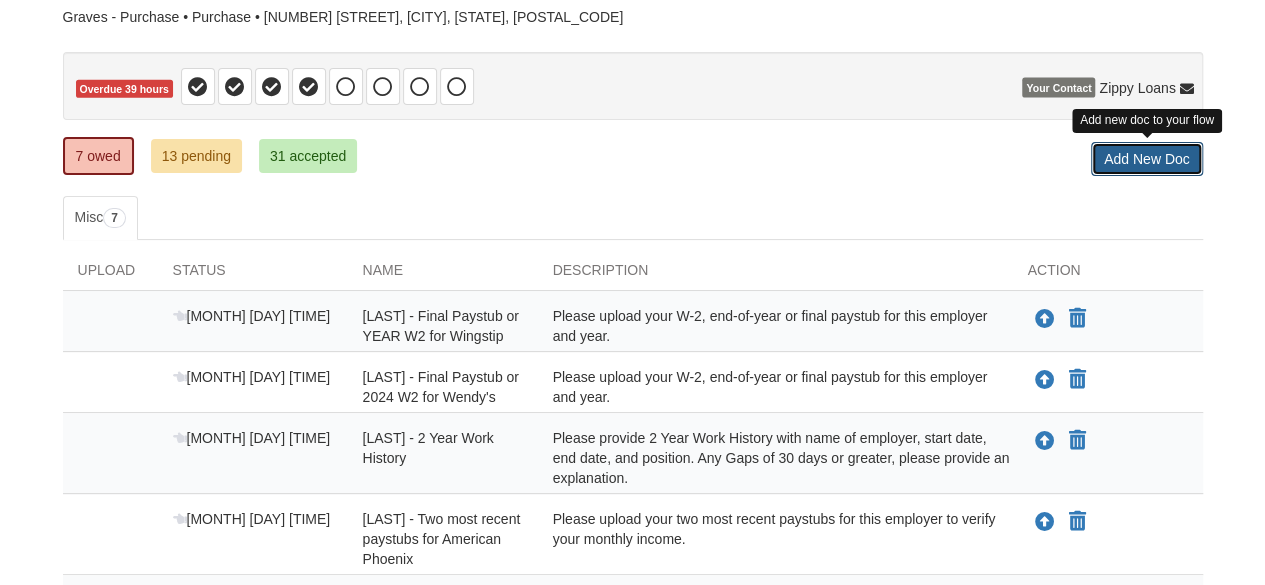 click on "Add New Doc" at bounding box center (1147, 159) 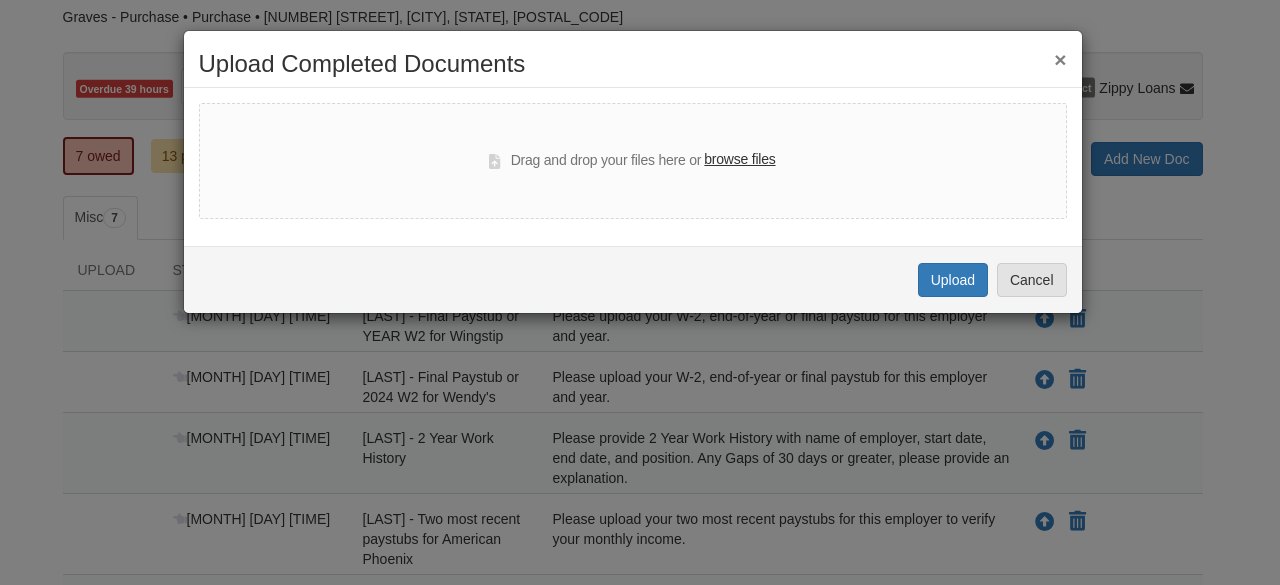 click on "browse files" at bounding box center (739, 160) 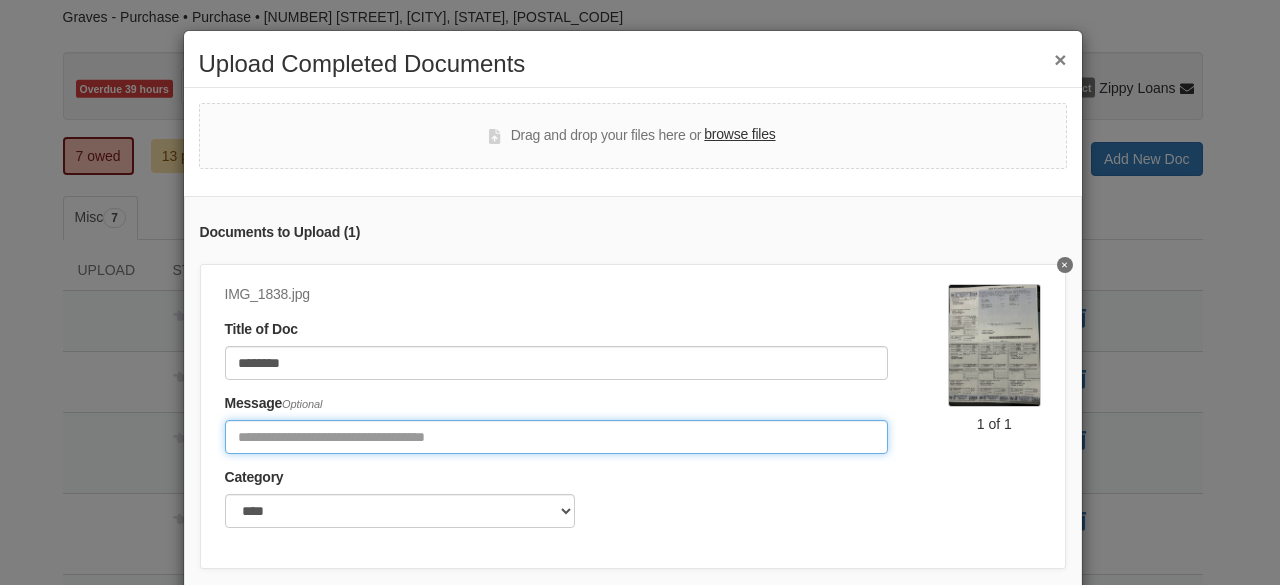 click at bounding box center [556, 437] 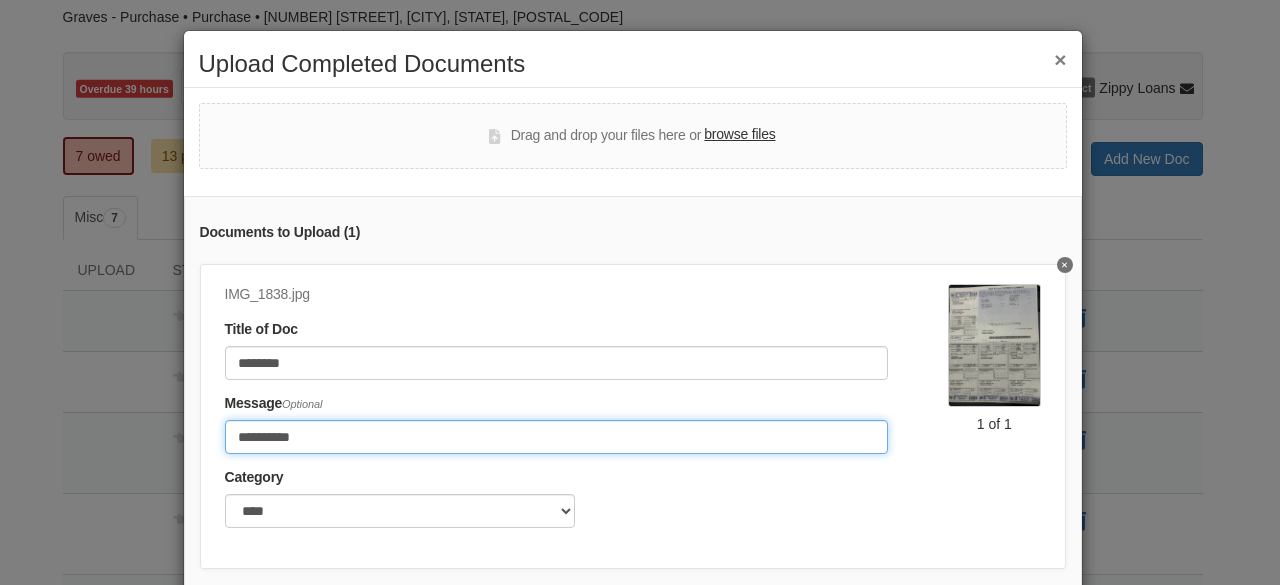 type on "*********" 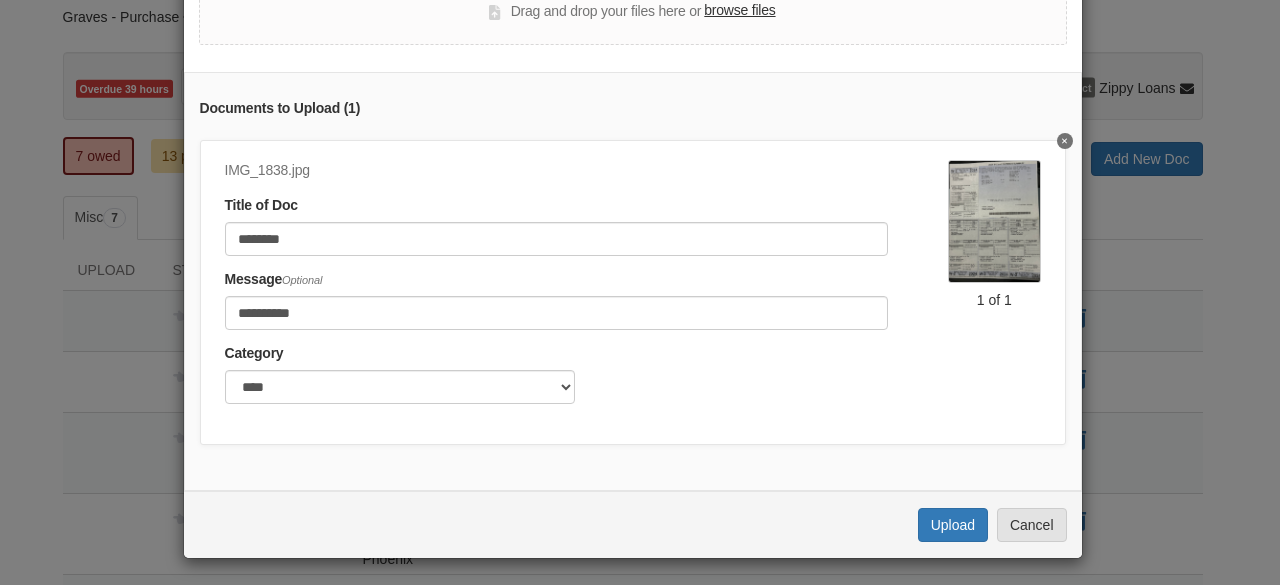 scroll, scrollTop: 140, scrollLeft: 0, axis: vertical 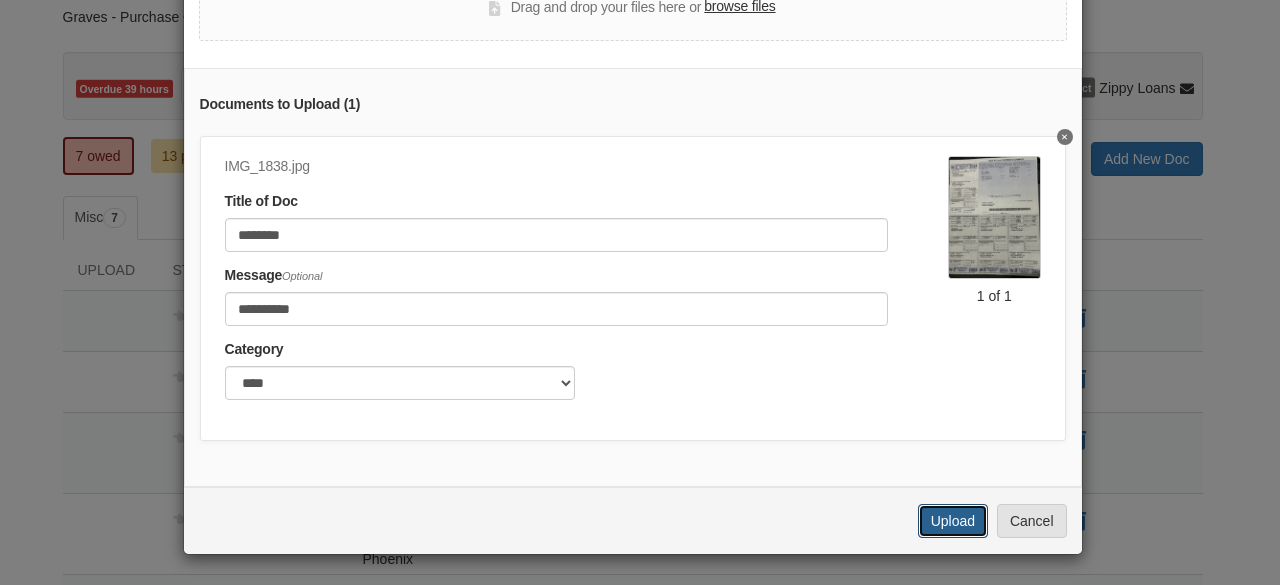 click on "Upload" at bounding box center [953, 521] 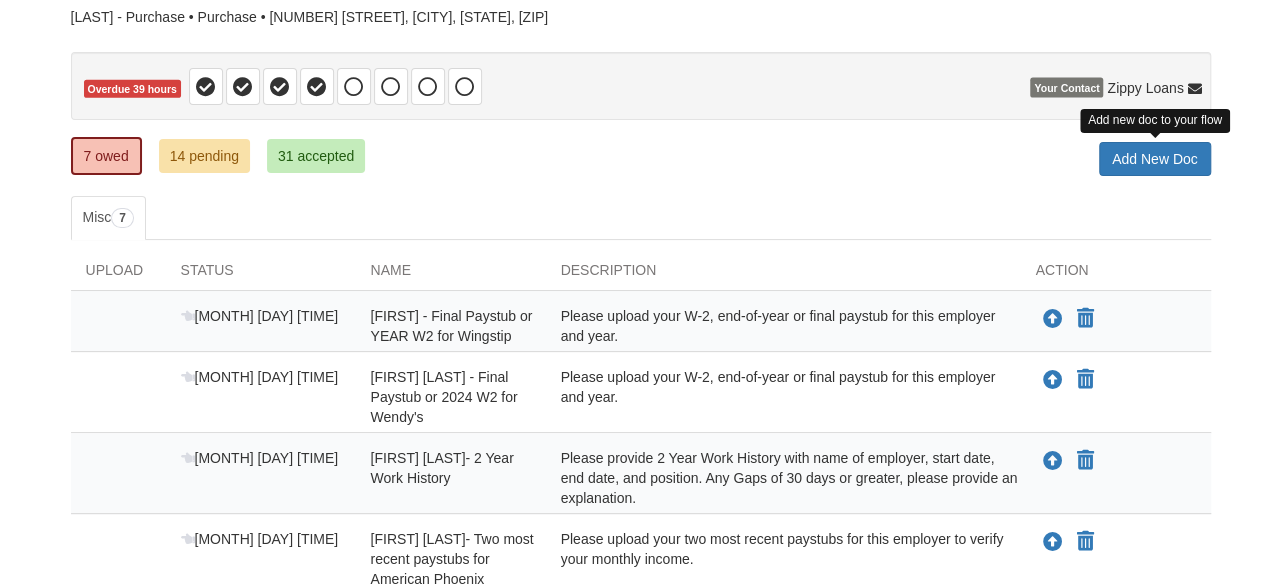scroll, scrollTop: 150, scrollLeft: 0, axis: vertical 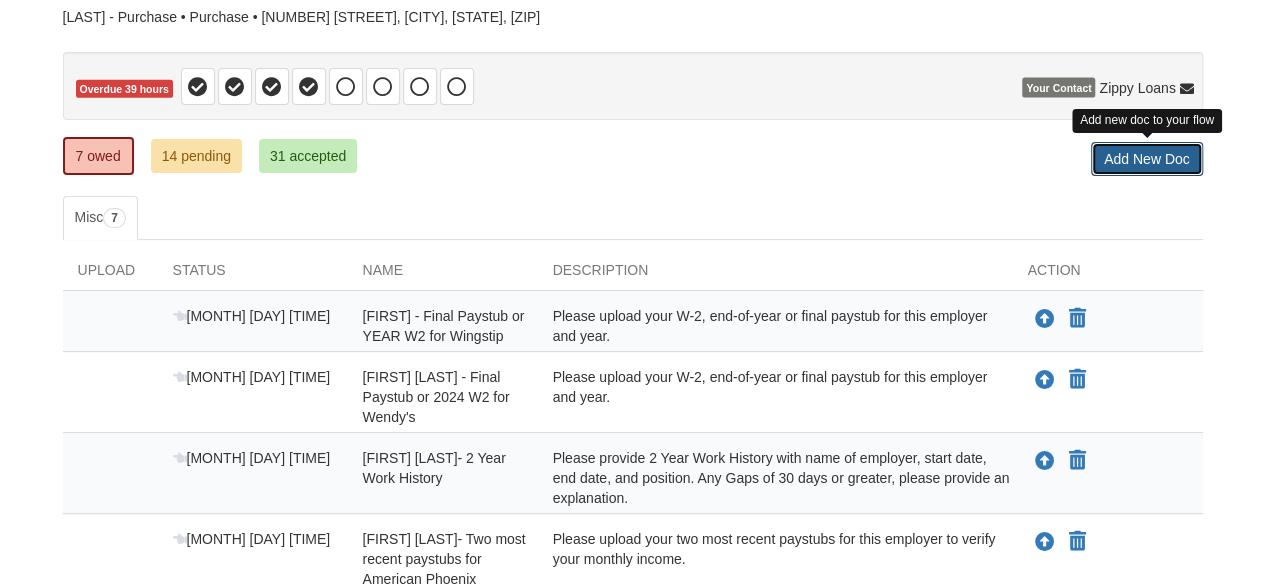 click on "Add New Doc" at bounding box center [1147, 159] 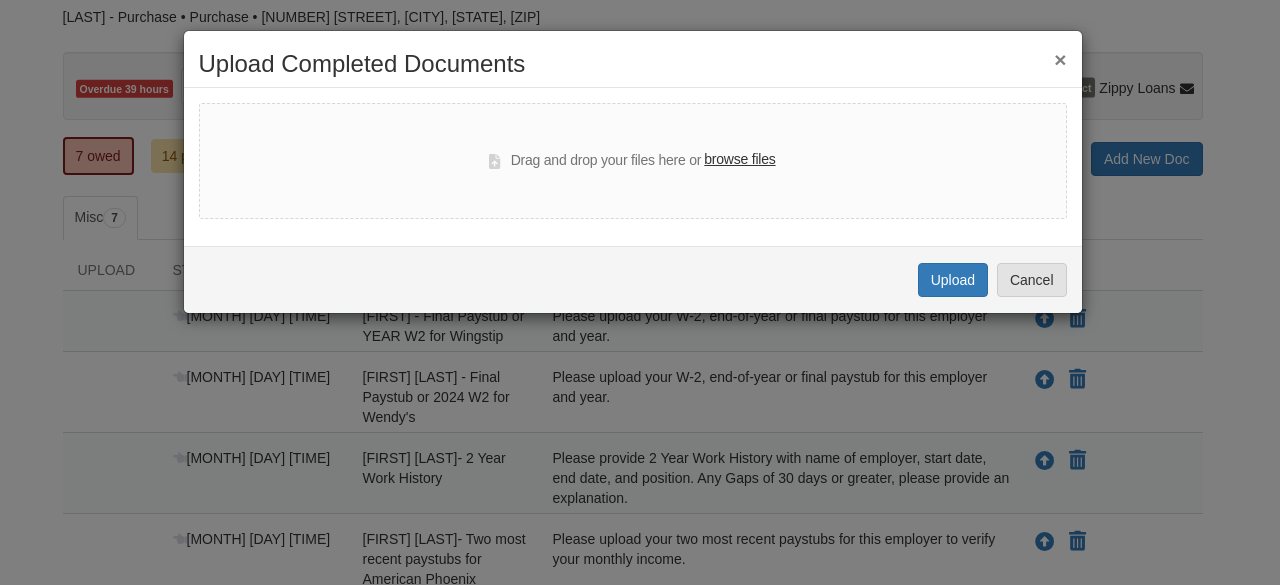 click on "browse files" at bounding box center [739, 160] 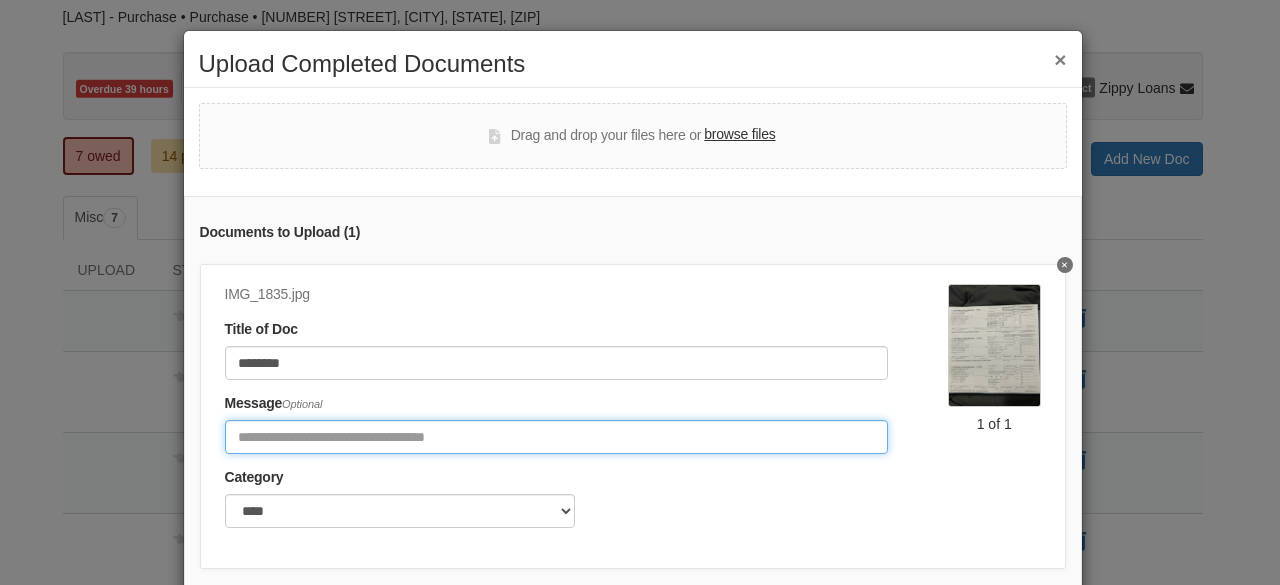 click at bounding box center [556, 437] 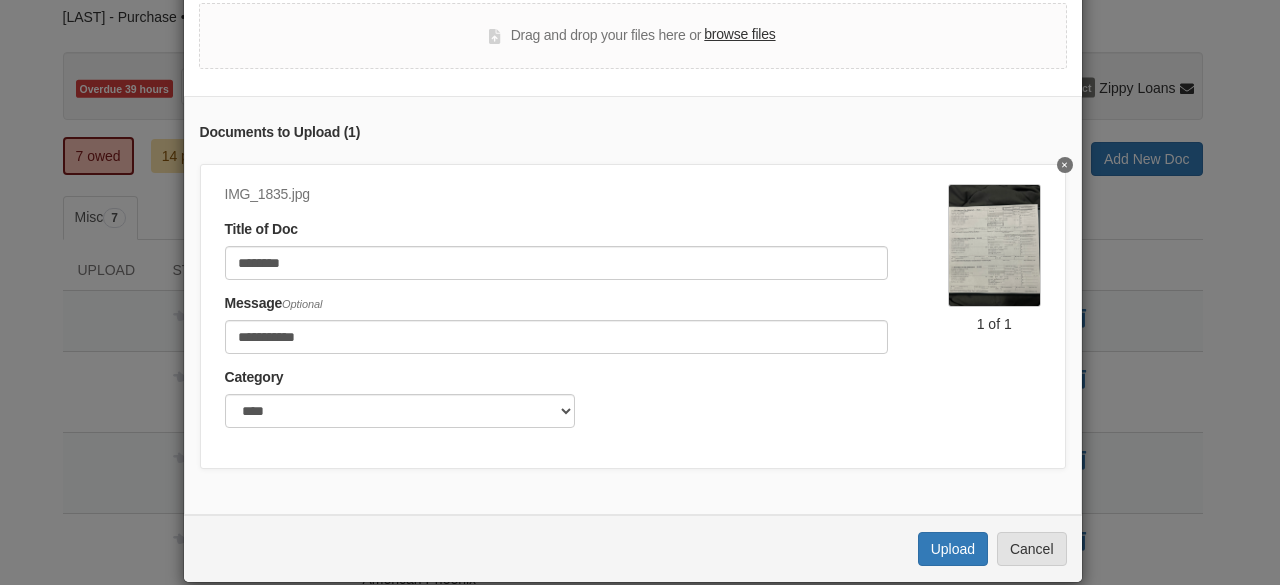 scroll, scrollTop: 116, scrollLeft: 0, axis: vertical 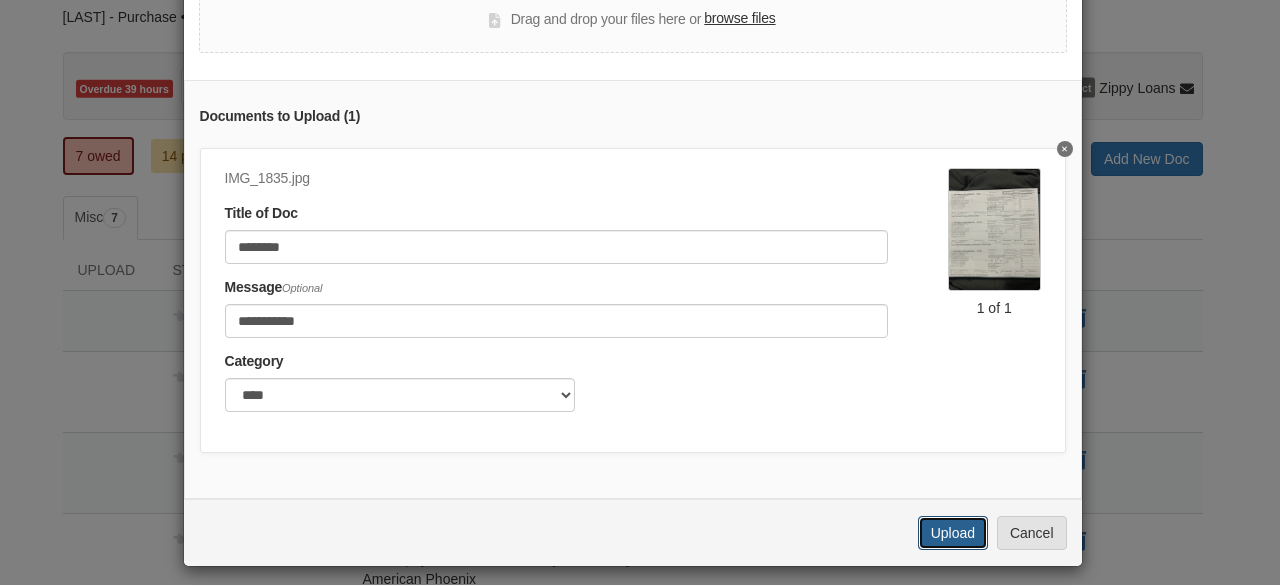 click on "Upload" at bounding box center (953, 533) 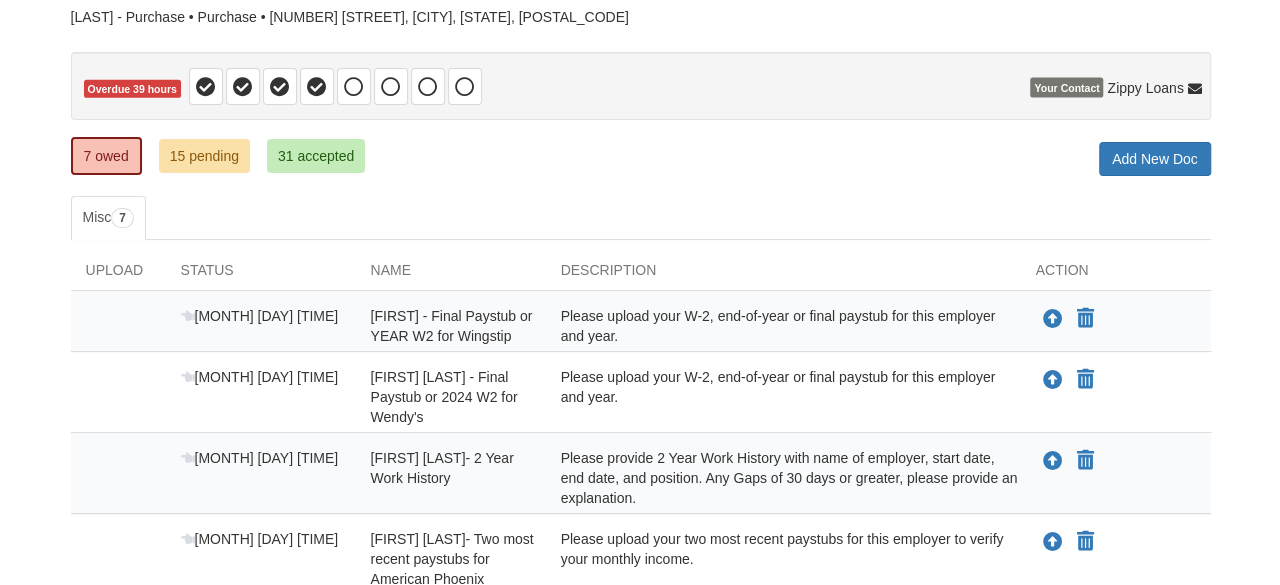 scroll, scrollTop: 150, scrollLeft: 0, axis: vertical 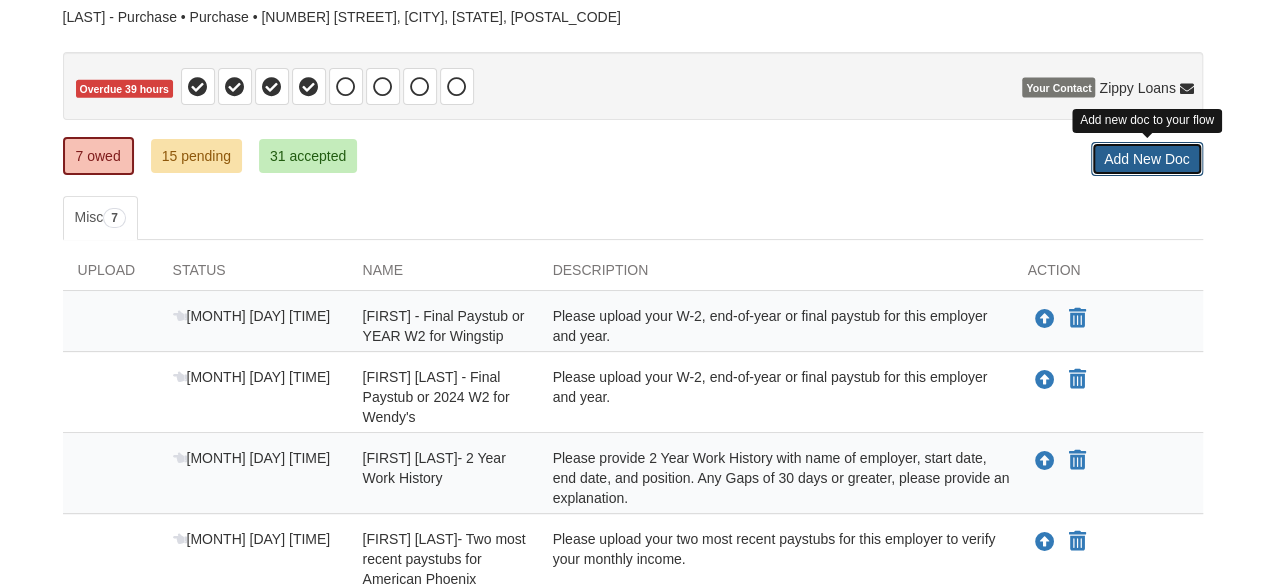 click on "Add New Doc" at bounding box center (1147, 159) 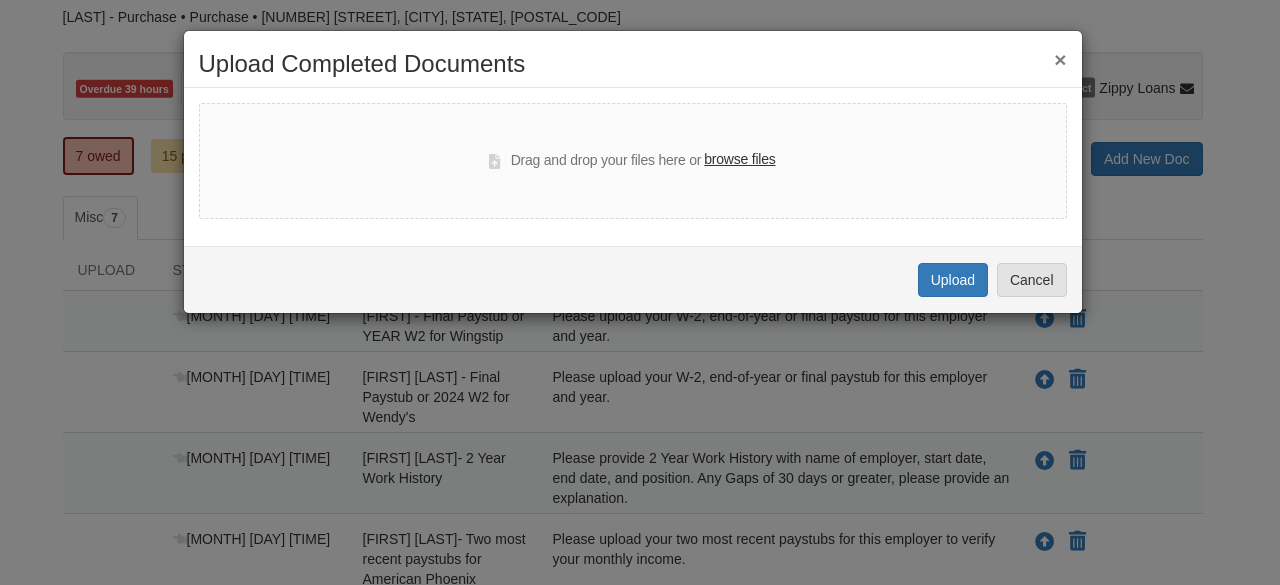click on "browse files" at bounding box center (739, 160) 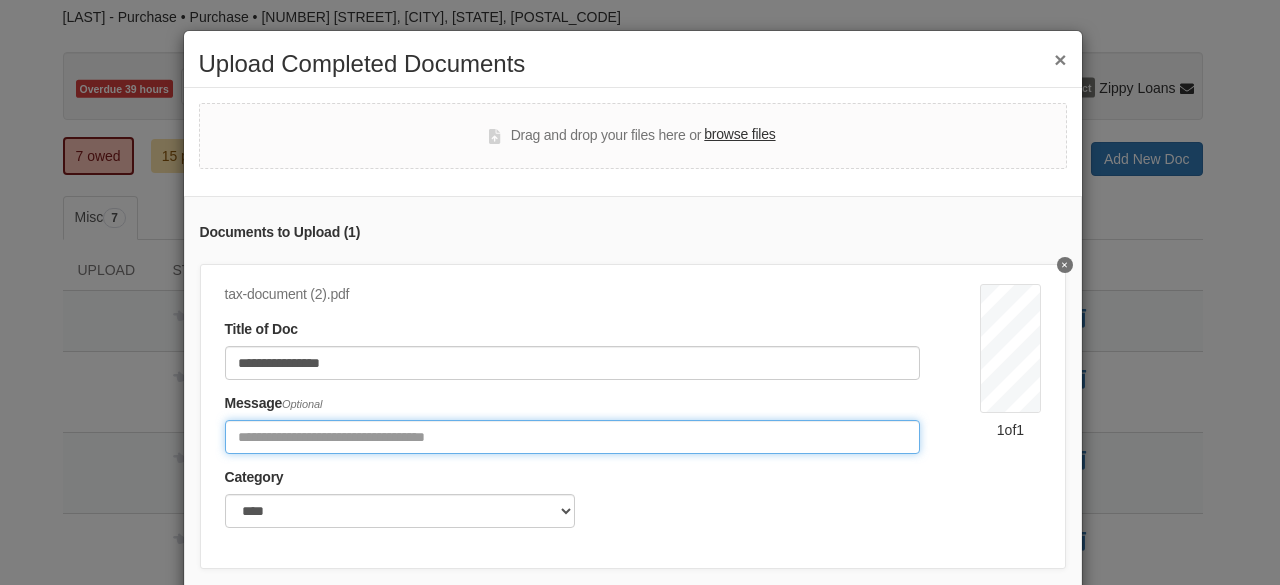 click at bounding box center [573, 437] 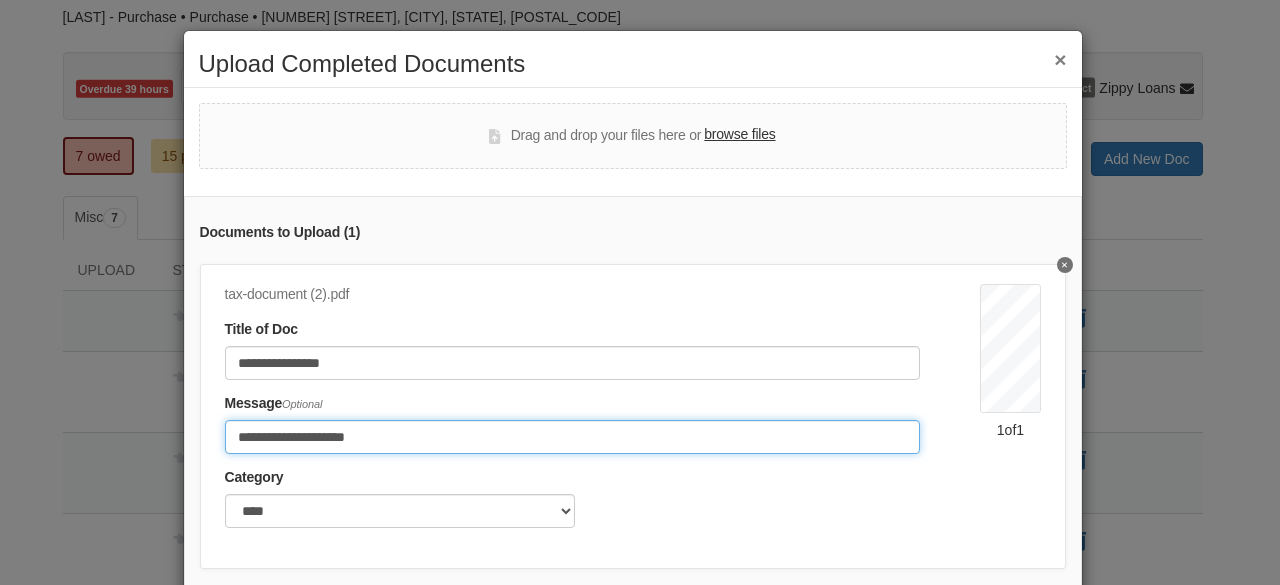 type on "**********" 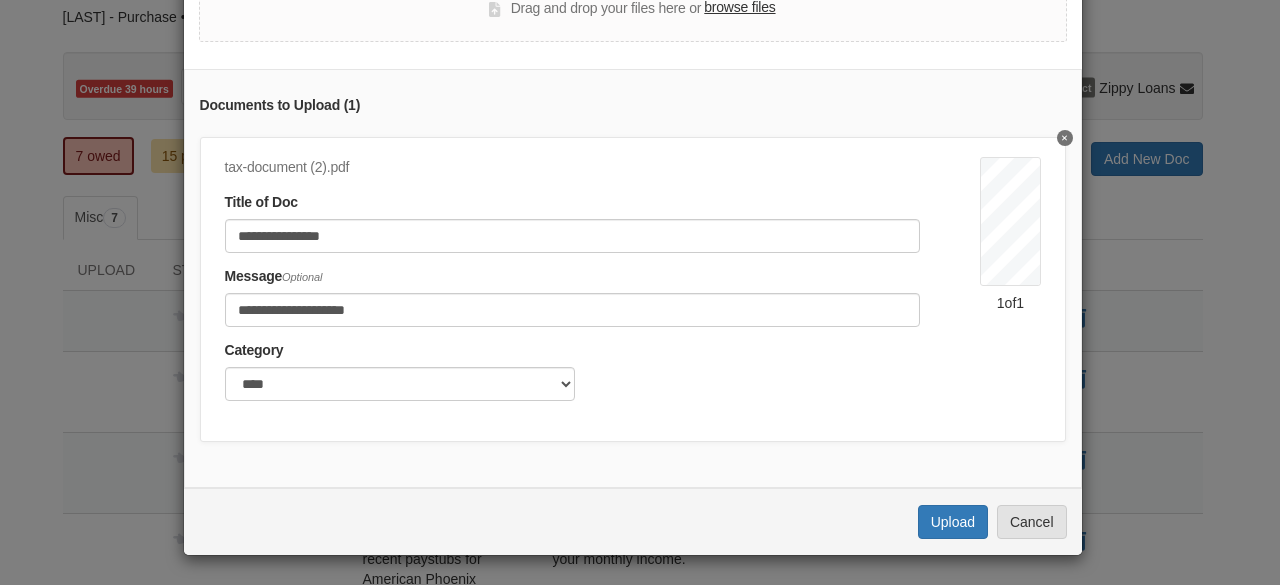 scroll, scrollTop: 130, scrollLeft: 0, axis: vertical 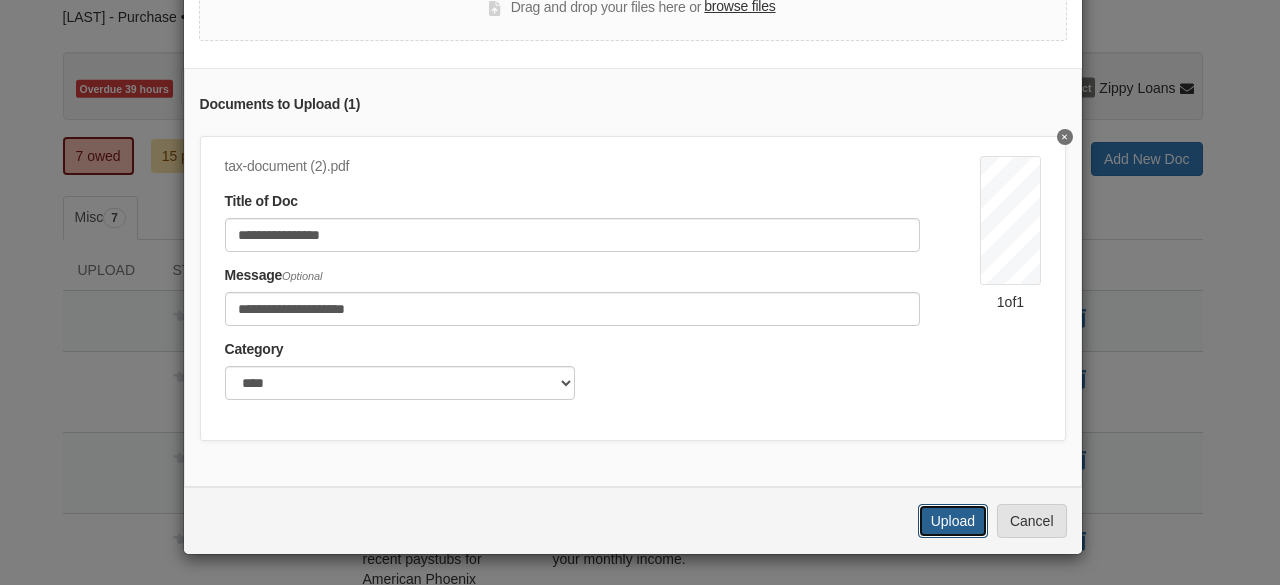 click on "Upload" at bounding box center [953, 521] 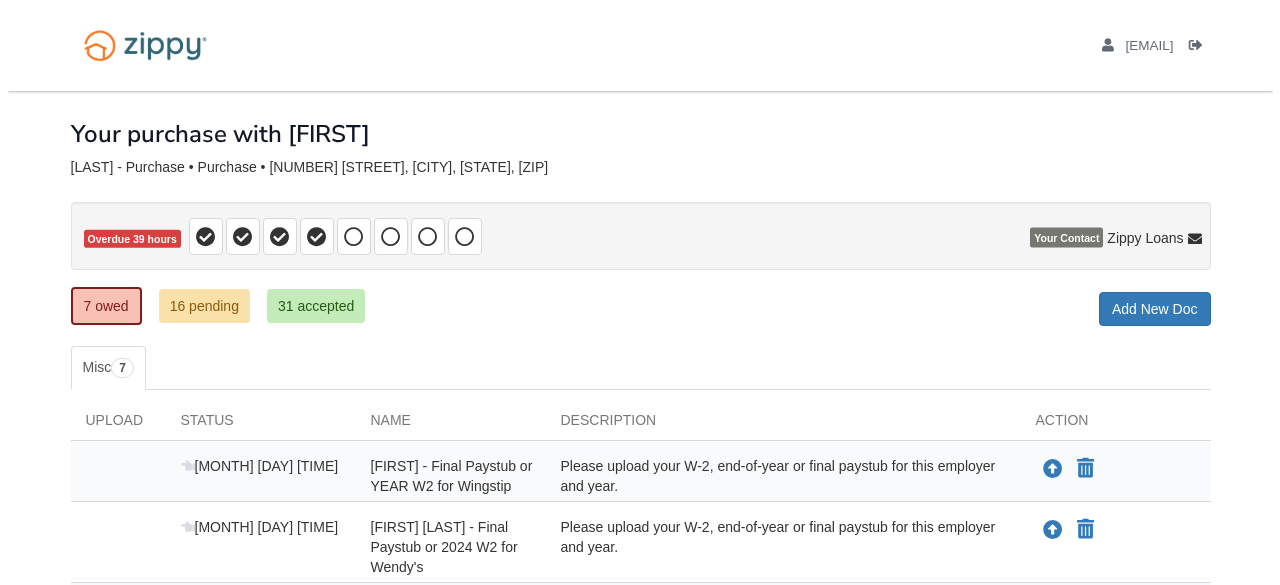 scroll, scrollTop: 150, scrollLeft: 0, axis: vertical 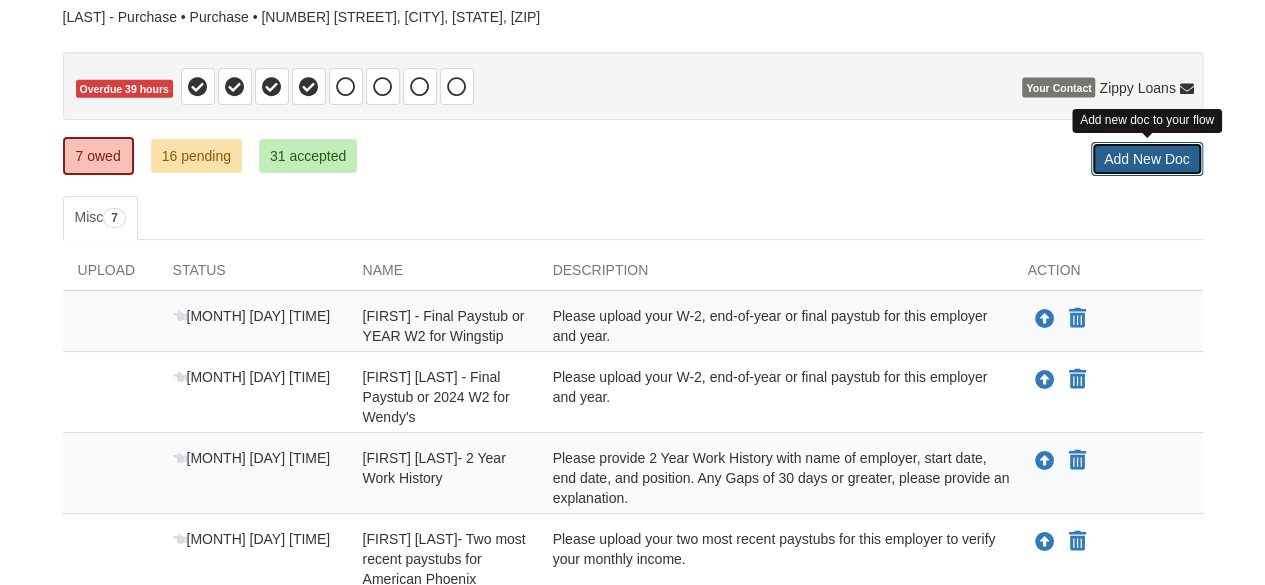 click on "Add New Doc" at bounding box center [1147, 159] 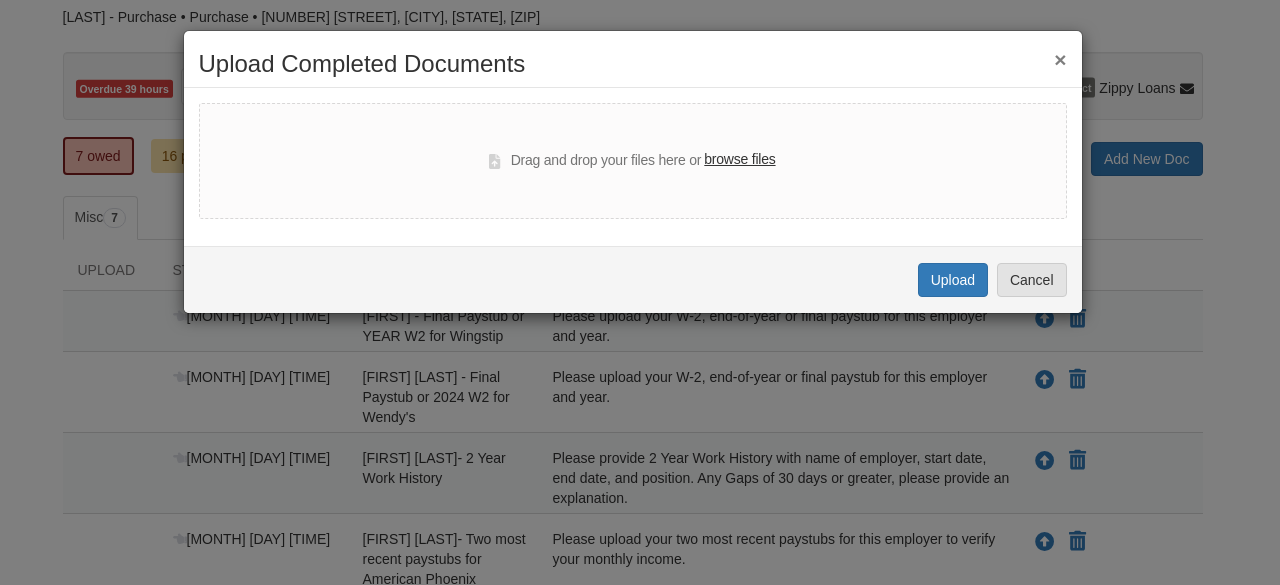 click on "browse files" at bounding box center [739, 160] 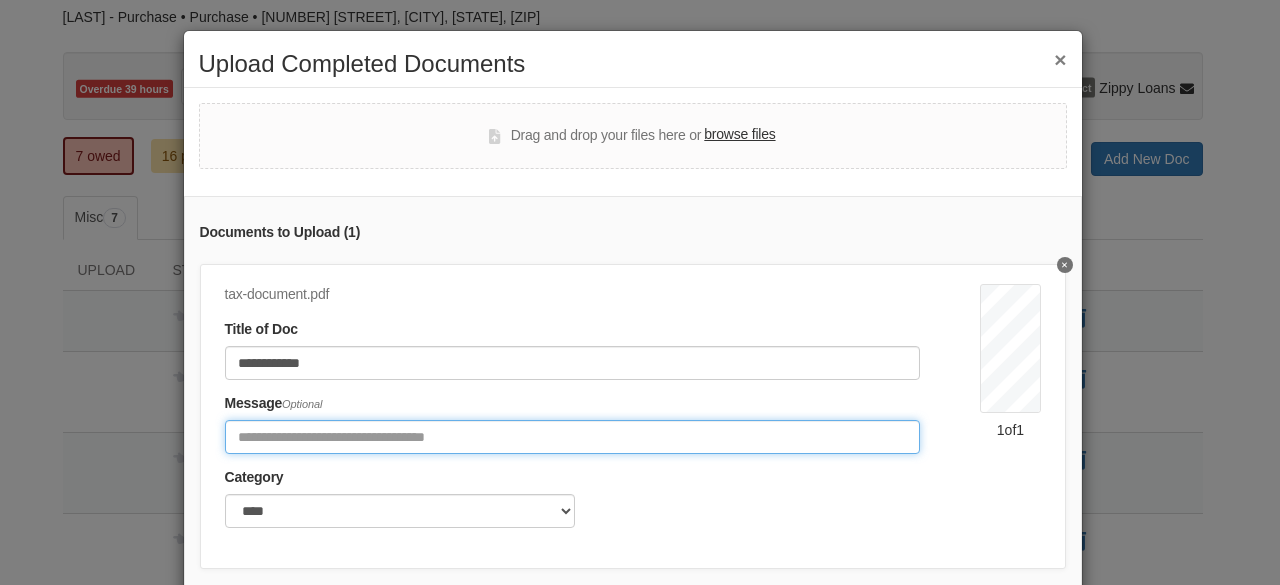 click at bounding box center [573, 437] 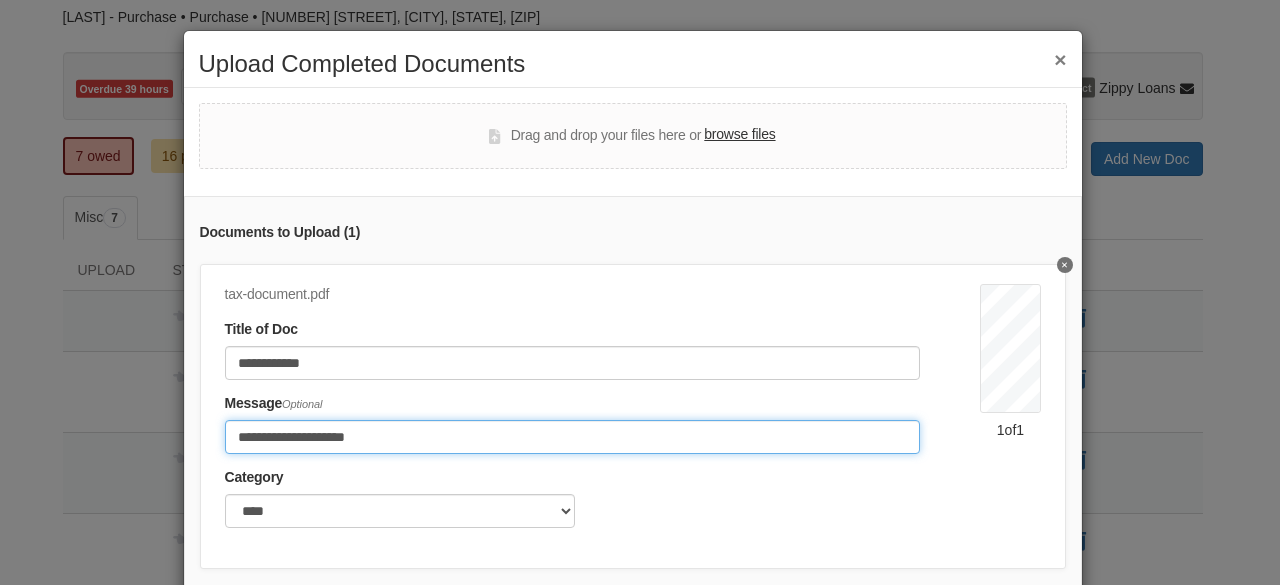type on "**********" 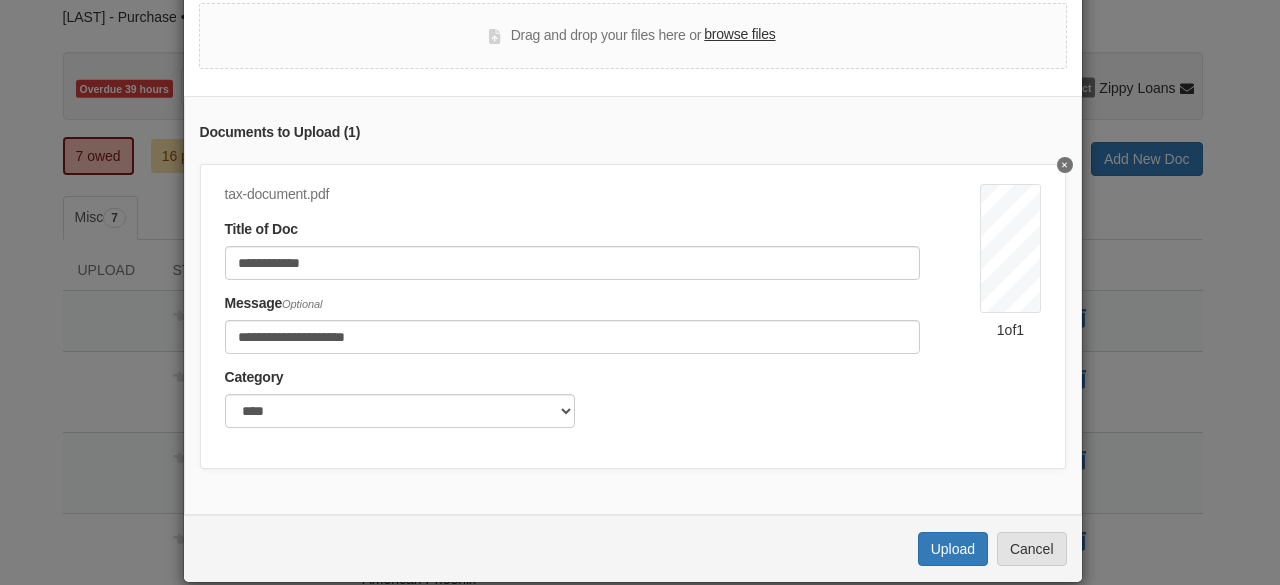scroll, scrollTop: 113, scrollLeft: 0, axis: vertical 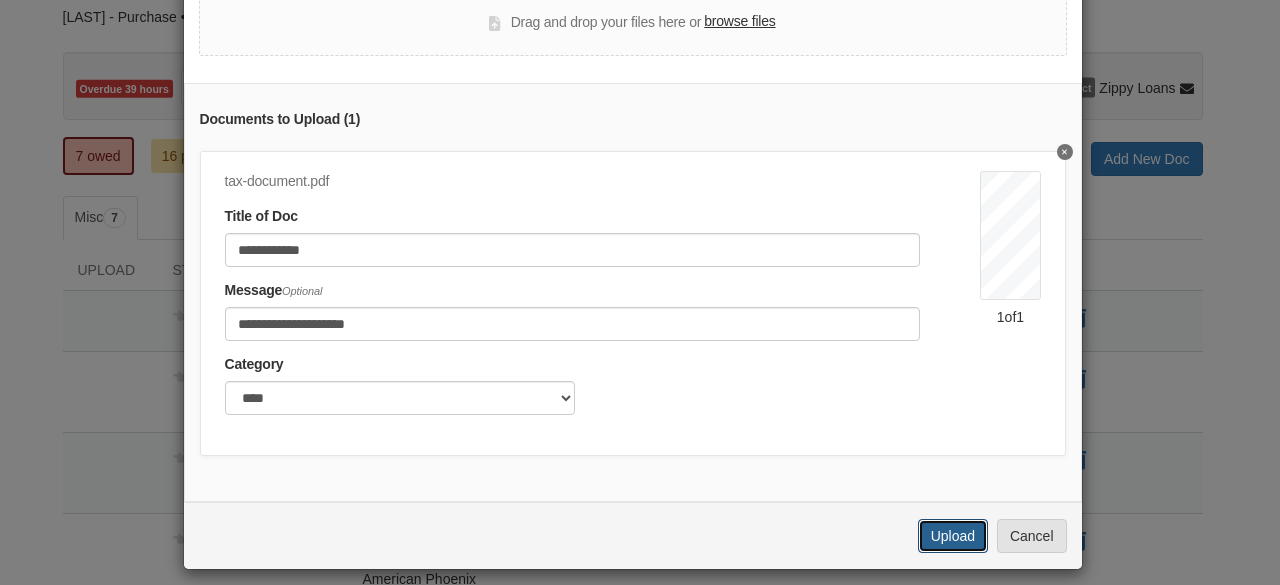click on "Upload" at bounding box center (953, 536) 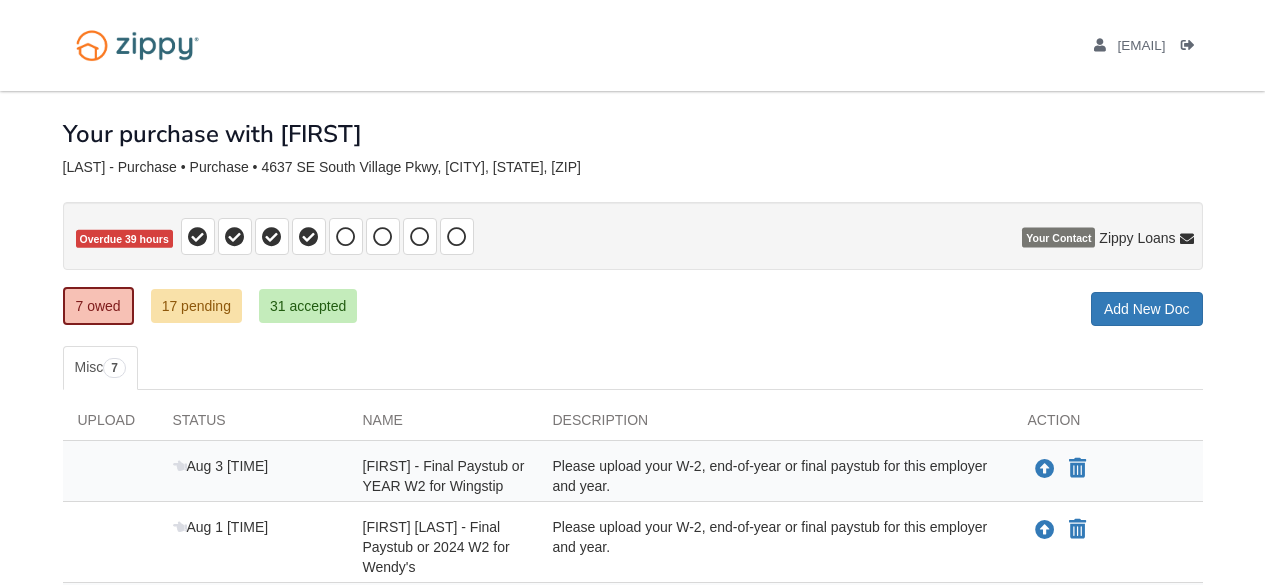 scroll, scrollTop: 150, scrollLeft: 0, axis: vertical 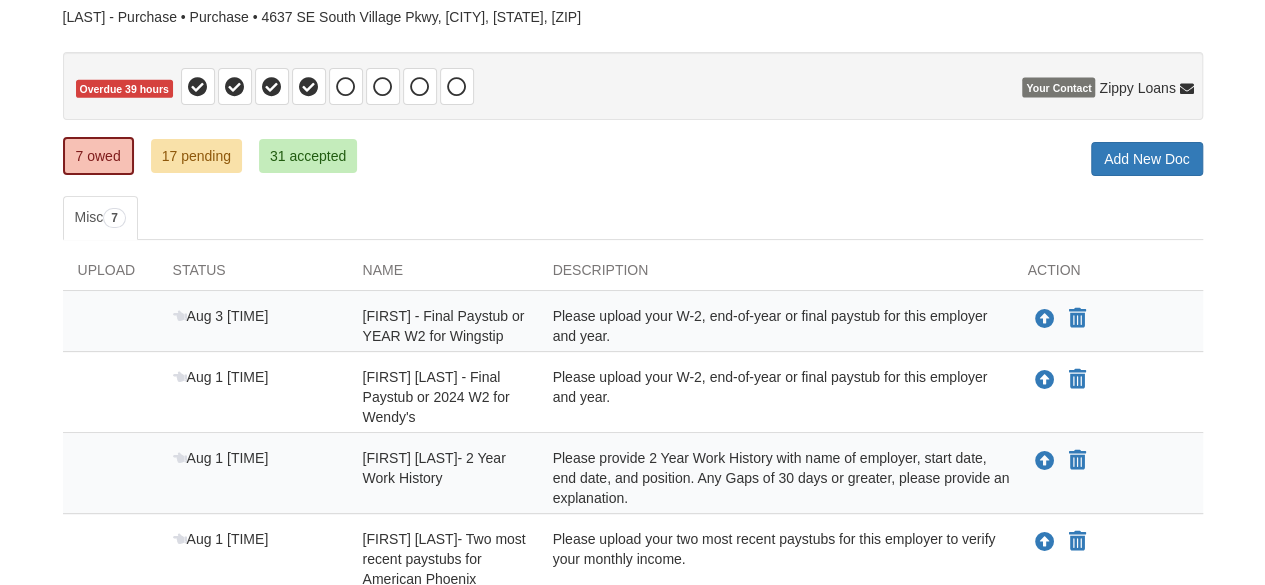 click on "Please upload your W-2, end-of-year or final paystub for this employer and year." at bounding box center (775, 326) 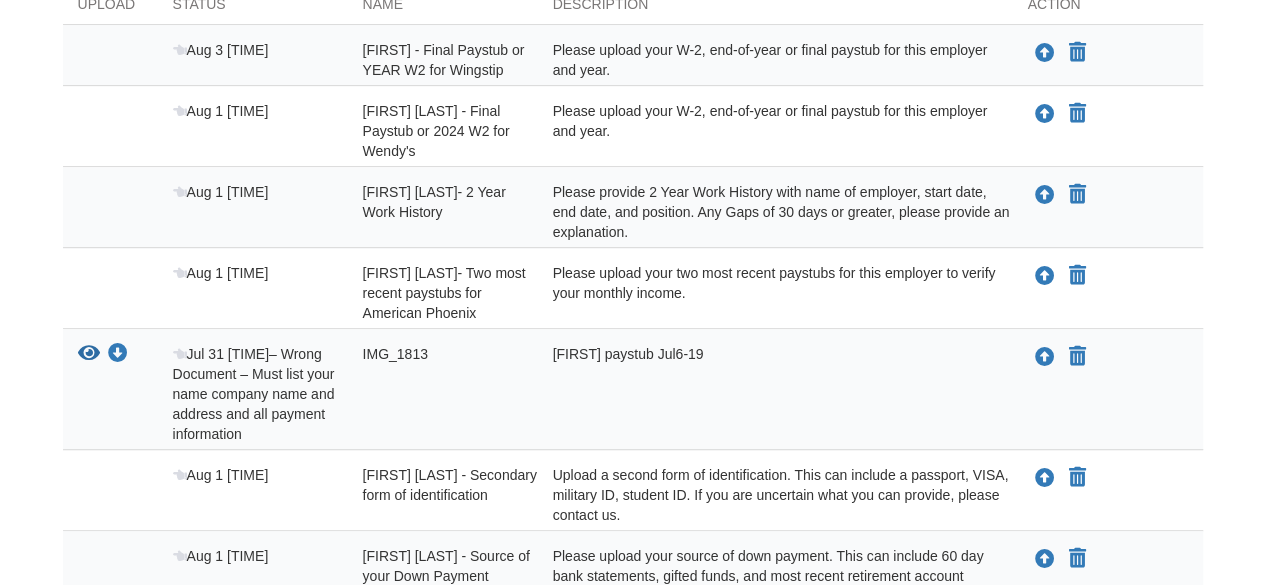 scroll, scrollTop: 415, scrollLeft: 0, axis: vertical 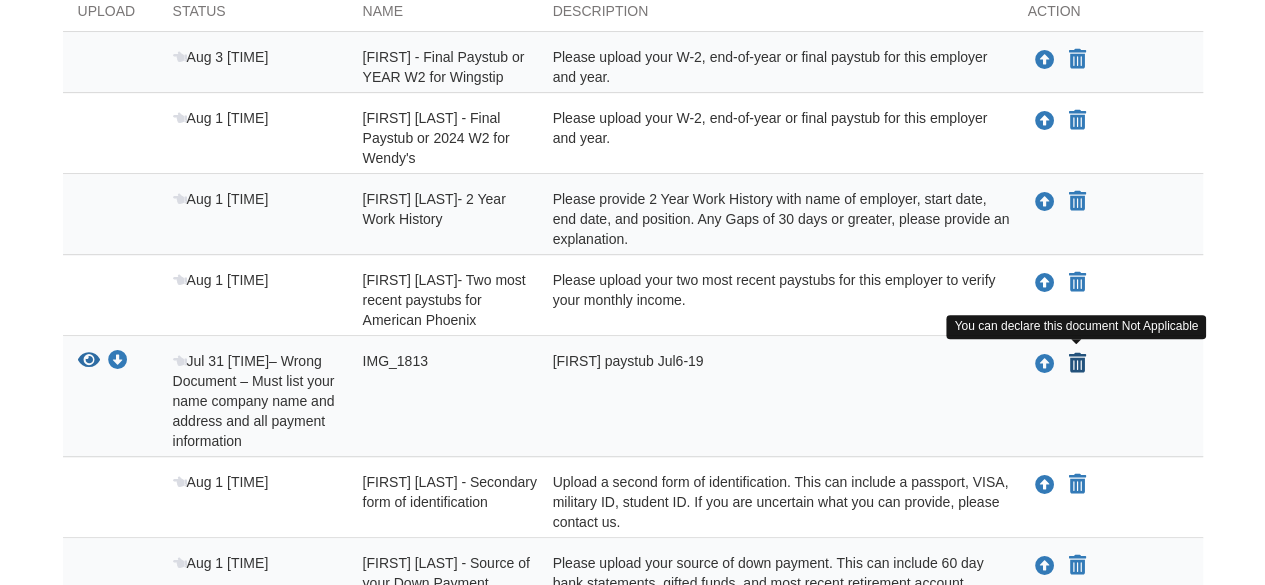 click at bounding box center [1077, 364] 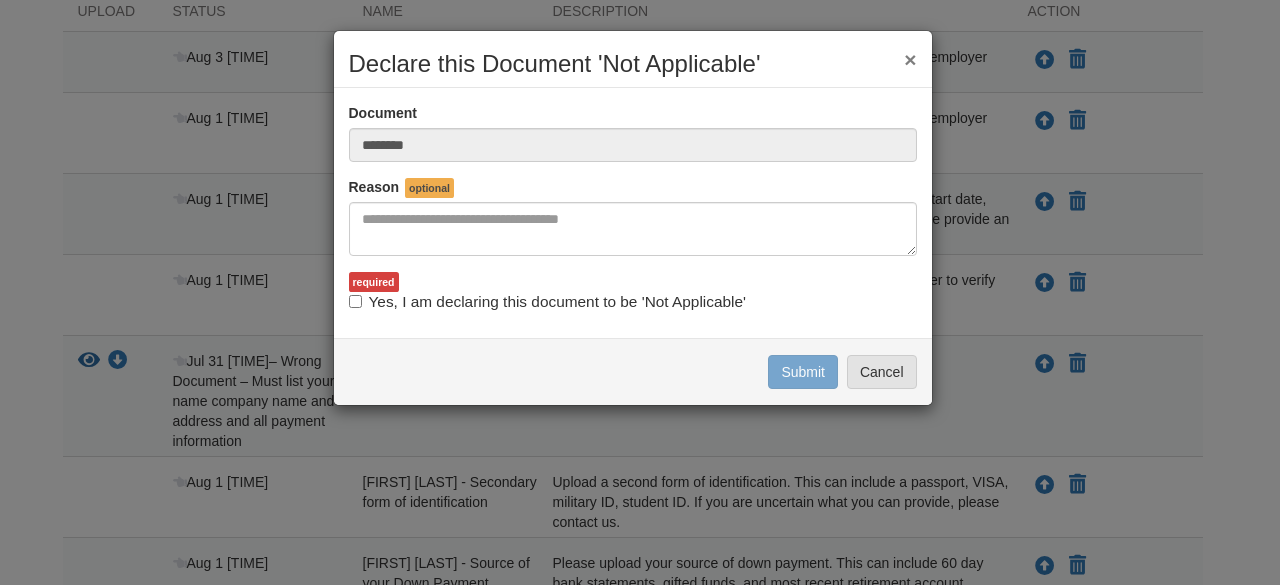 click on "×" at bounding box center (910, 59) 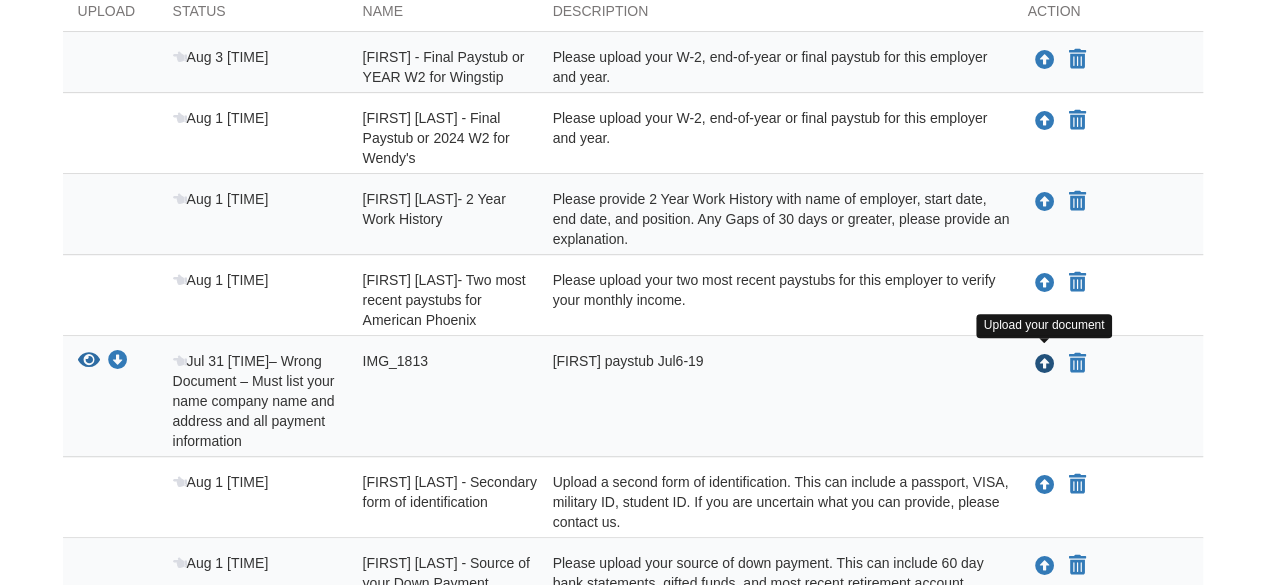 click at bounding box center [1045, 365] 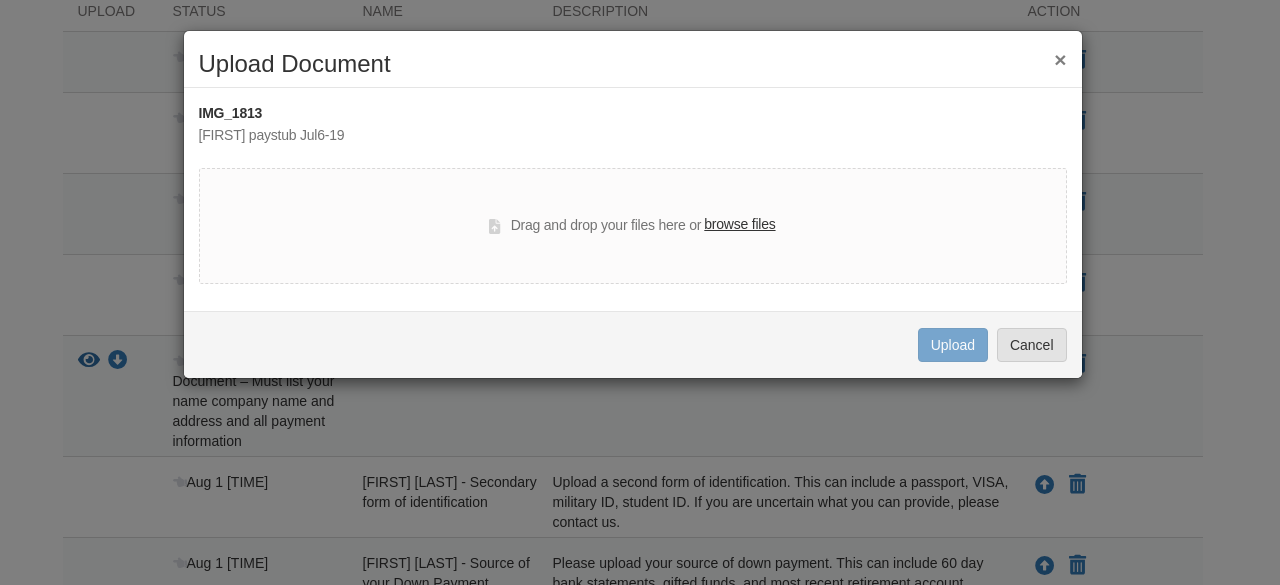 click on "Upload Document" at bounding box center [633, 64] 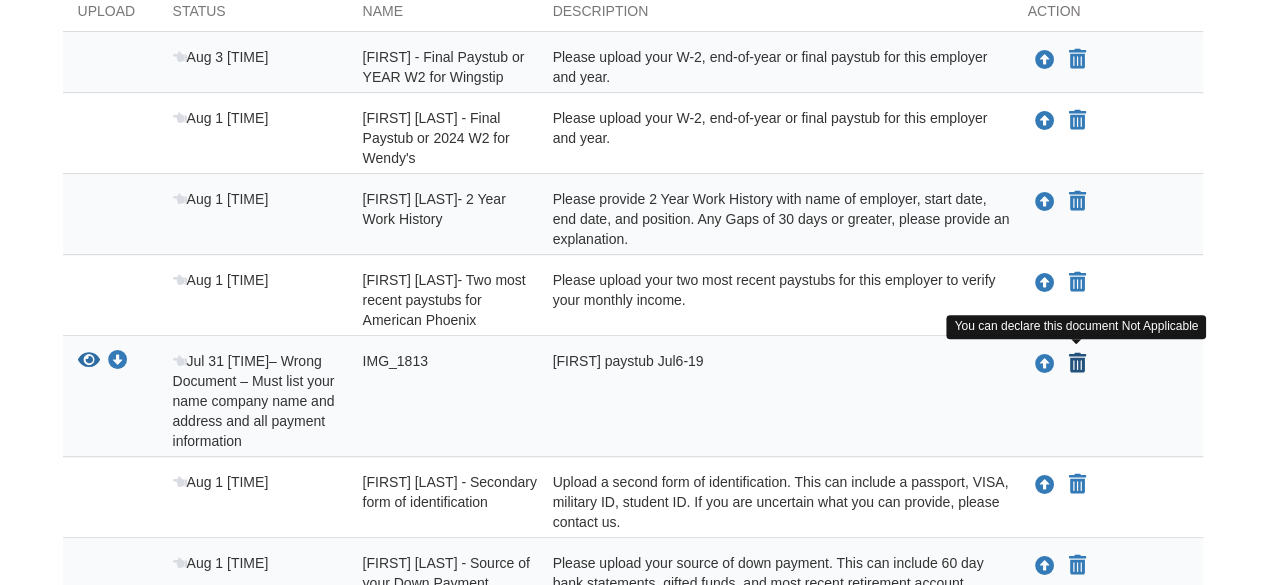 click at bounding box center (1077, 364) 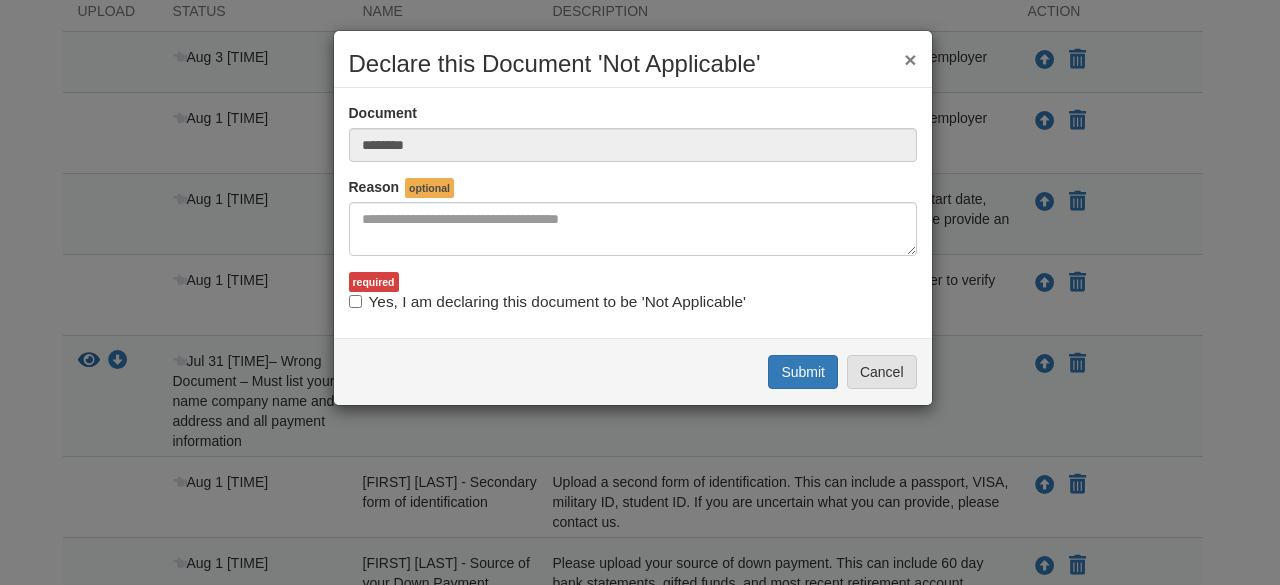 click on "×" at bounding box center [910, 59] 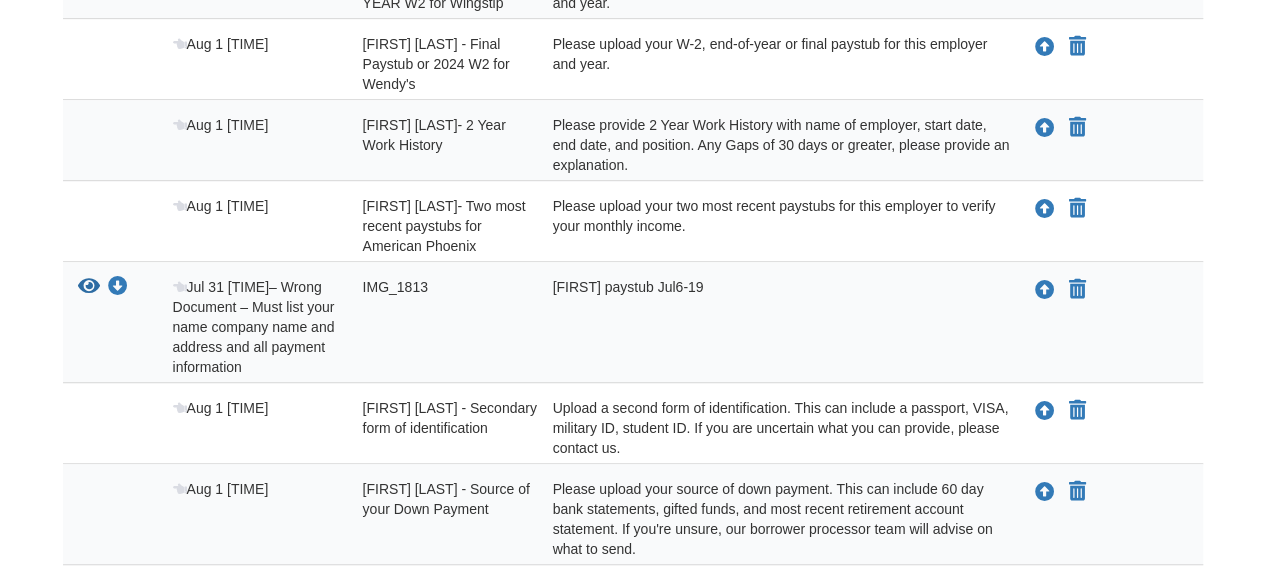 scroll, scrollTop: 478, scrollLeft: 0, axis: vertical 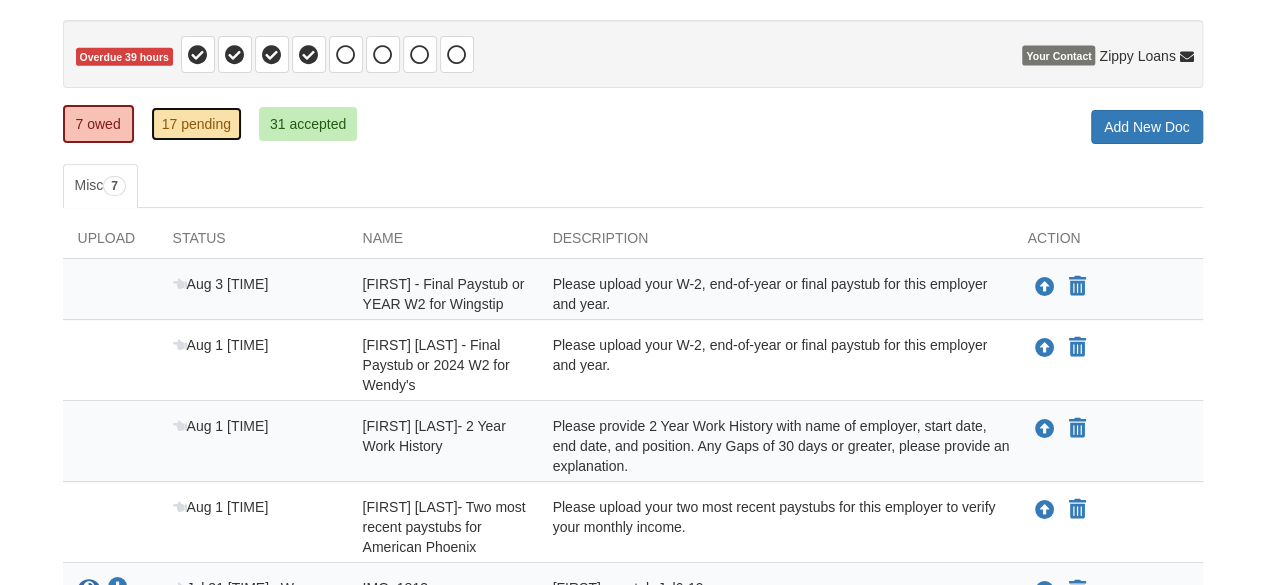 click on "17 pending" at bounding box center (196, 124) 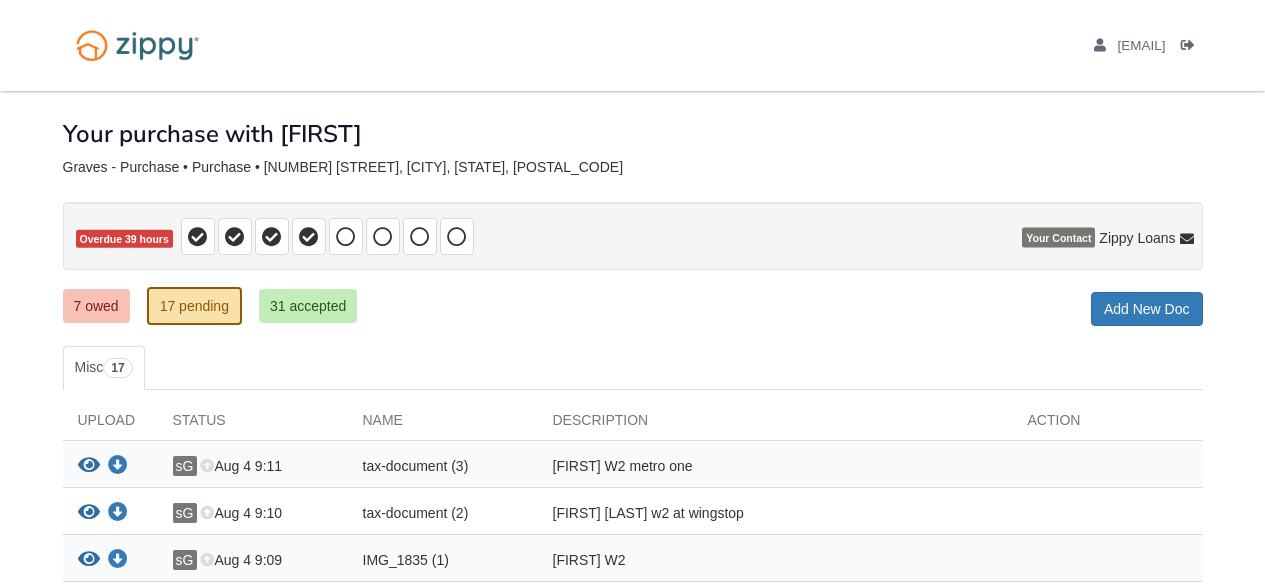 scroll, scrollTop: 0, scrollLeft: 0, axis: both 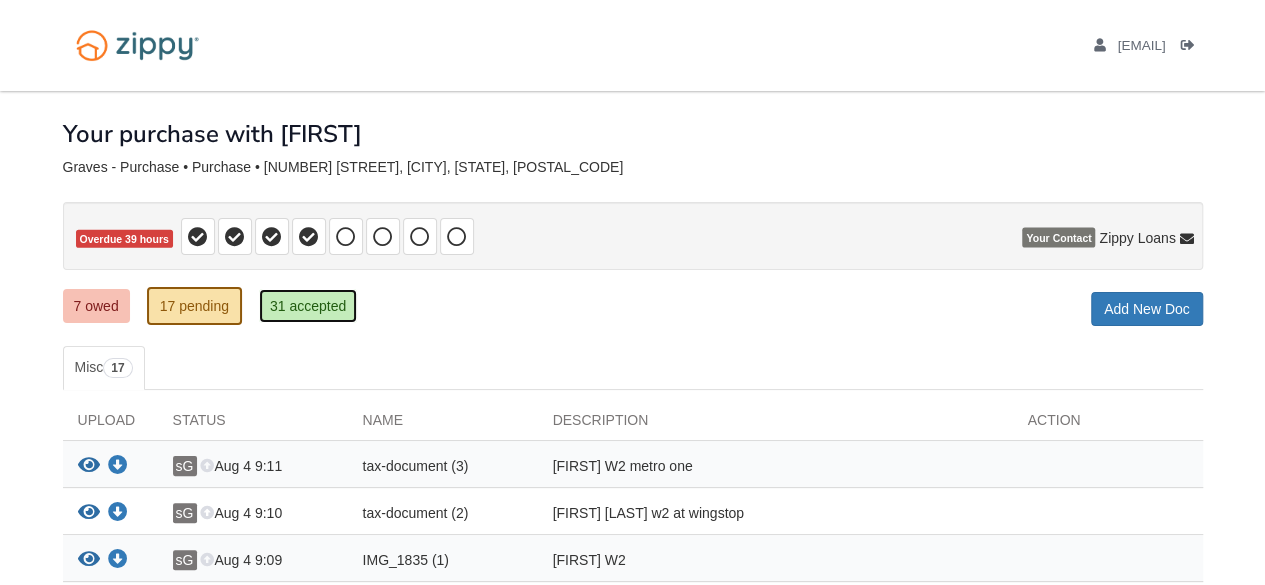 click on "31 accepted" at bounding box center [308, 306] 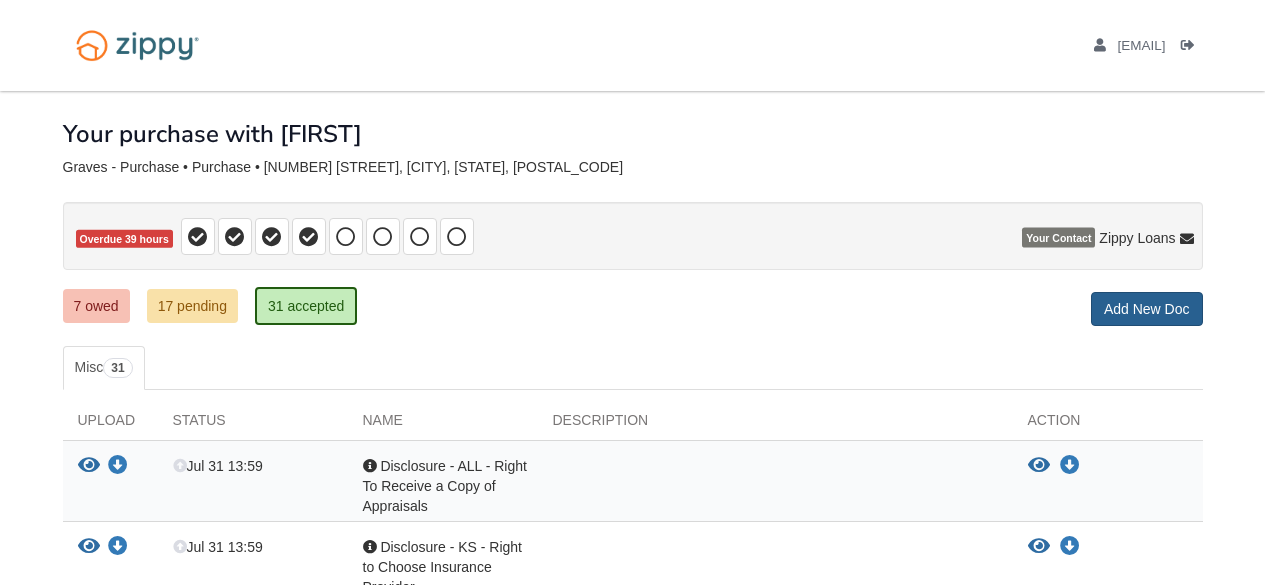 scroll, scrollTop: 0, scrollLeft: 0, axis: both 